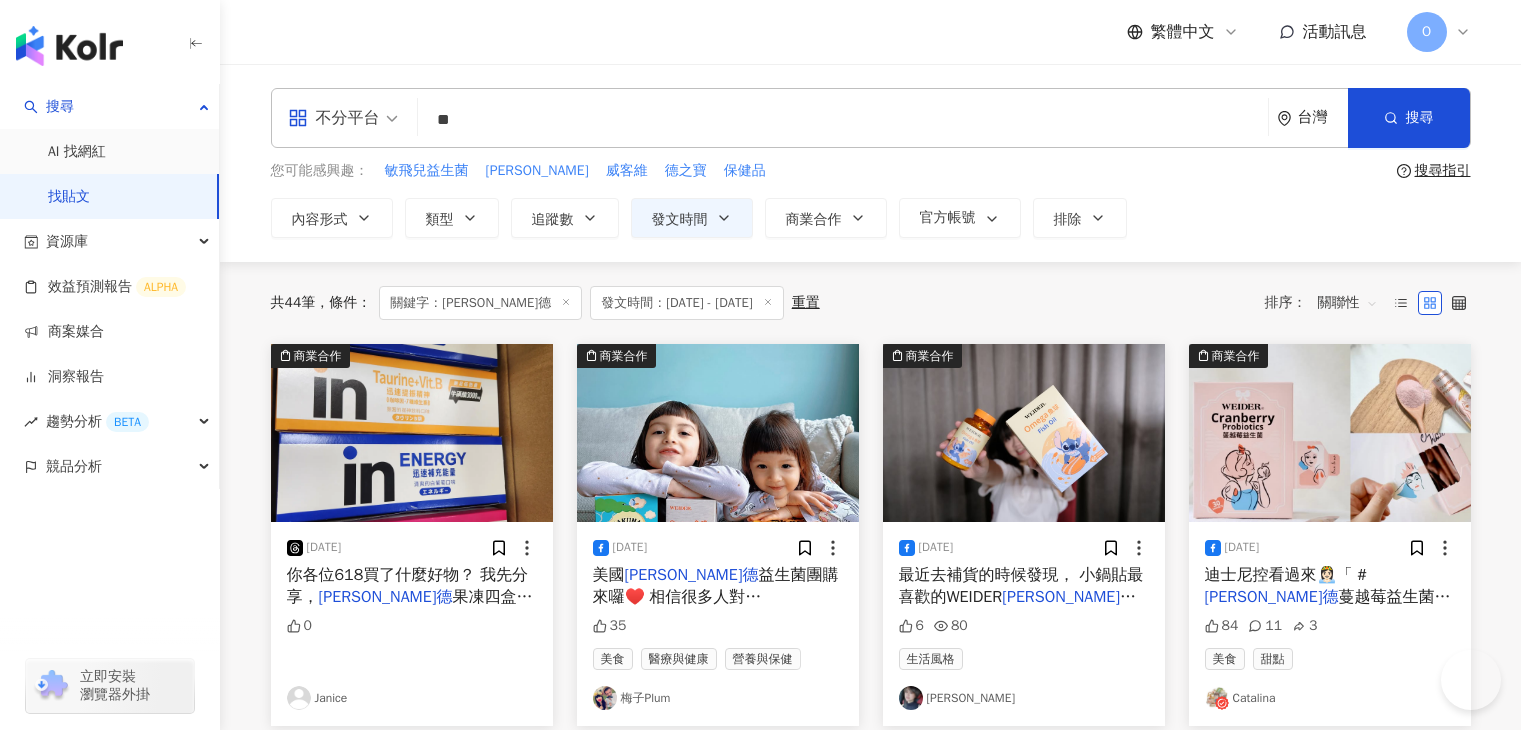 scroll, scrollTop: 0, scrollLeft: 0, axis: both 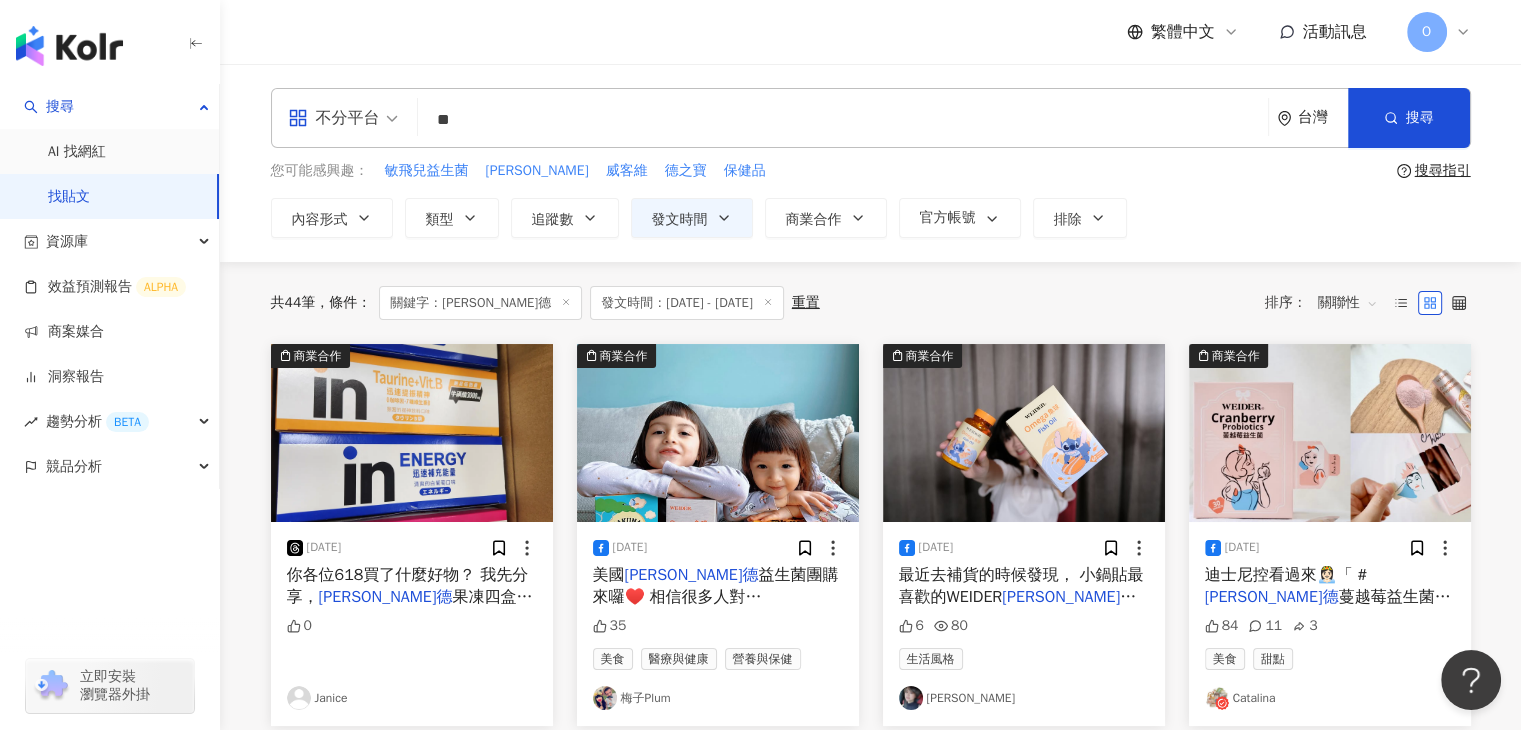 type on "*" 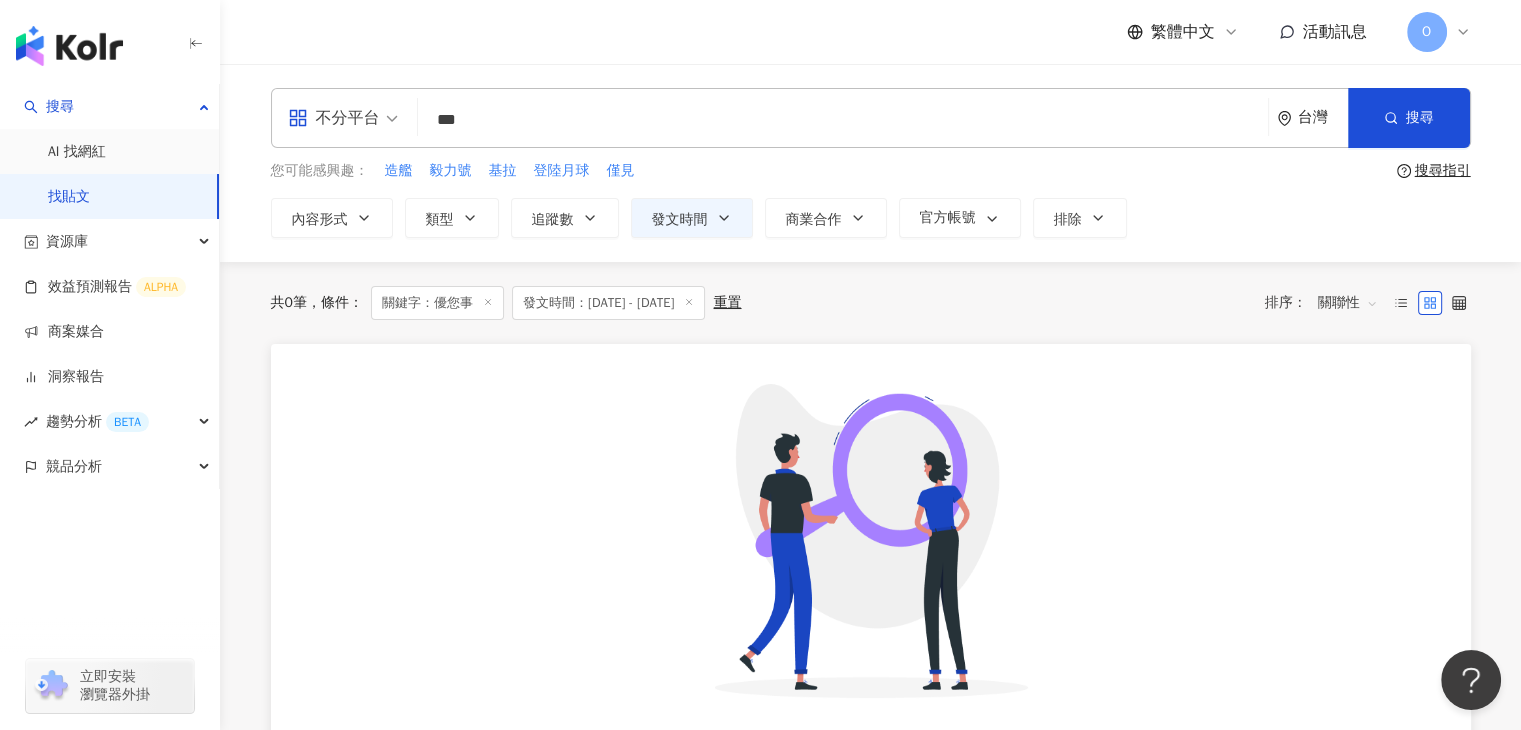 drag, startPoint x: 515, startPoint y: 113, endPoint x: 400, endPoint y: 129, distance: 116.10771 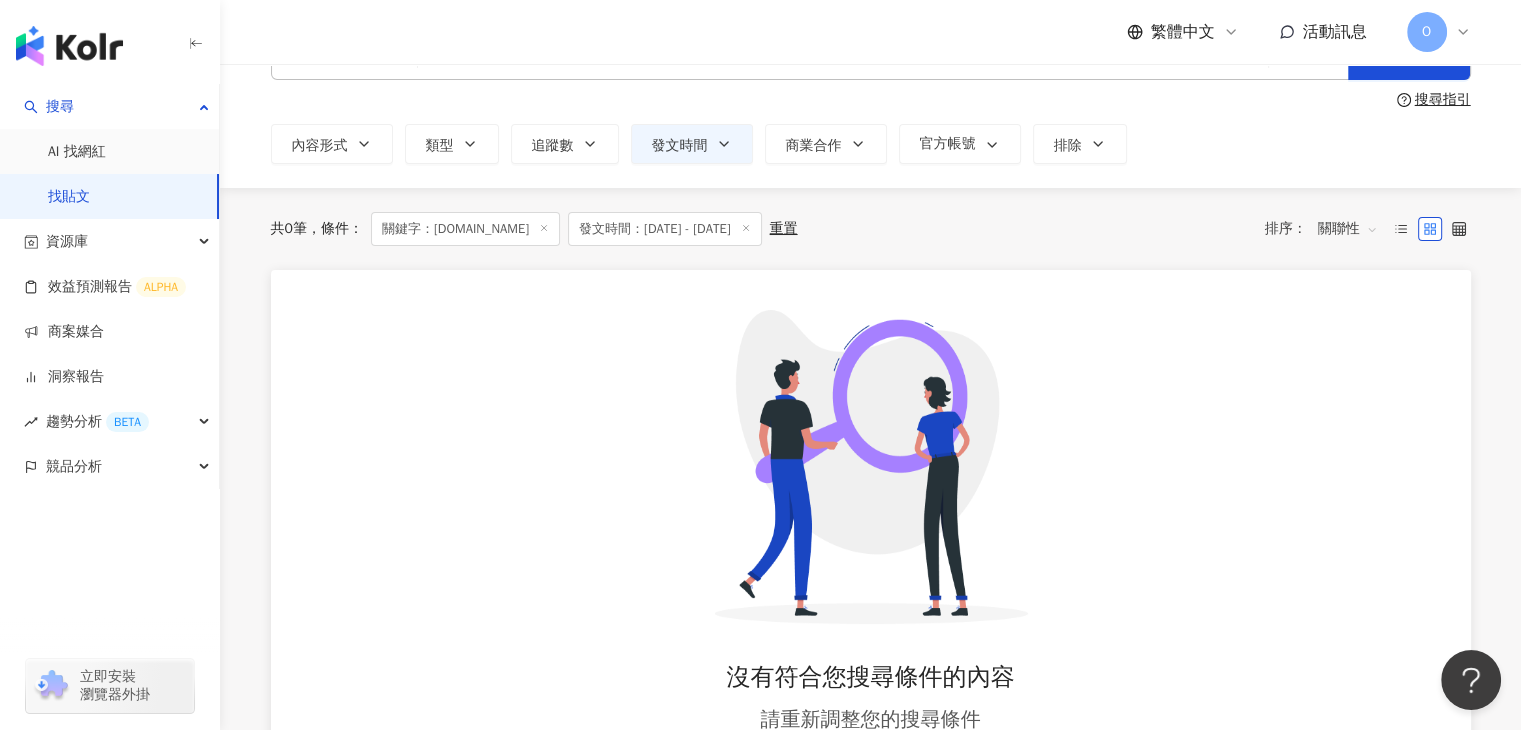 scroll, scrollTop: 0, scrollLeft: 0, axis: both 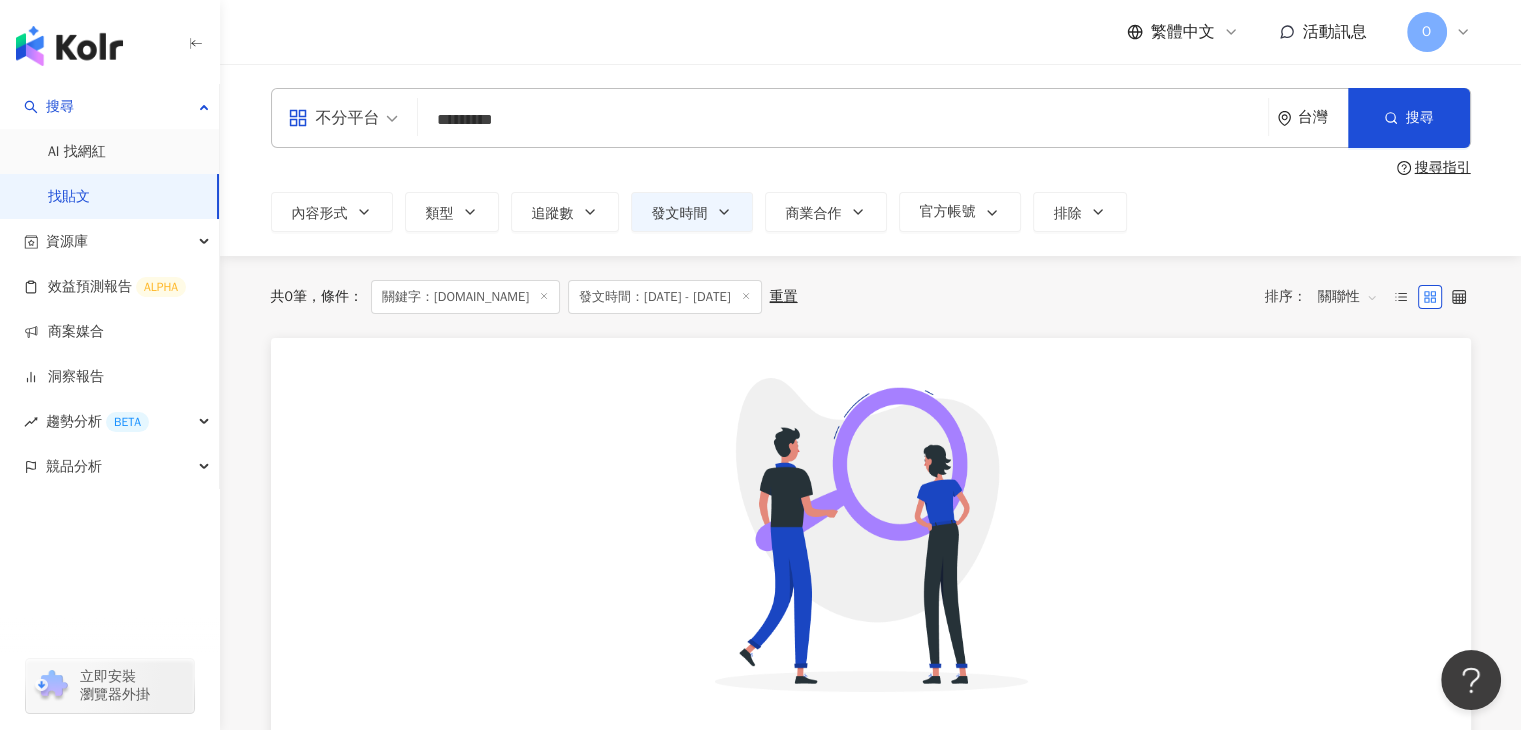 click on "*********" at bounding box center (843, 119) 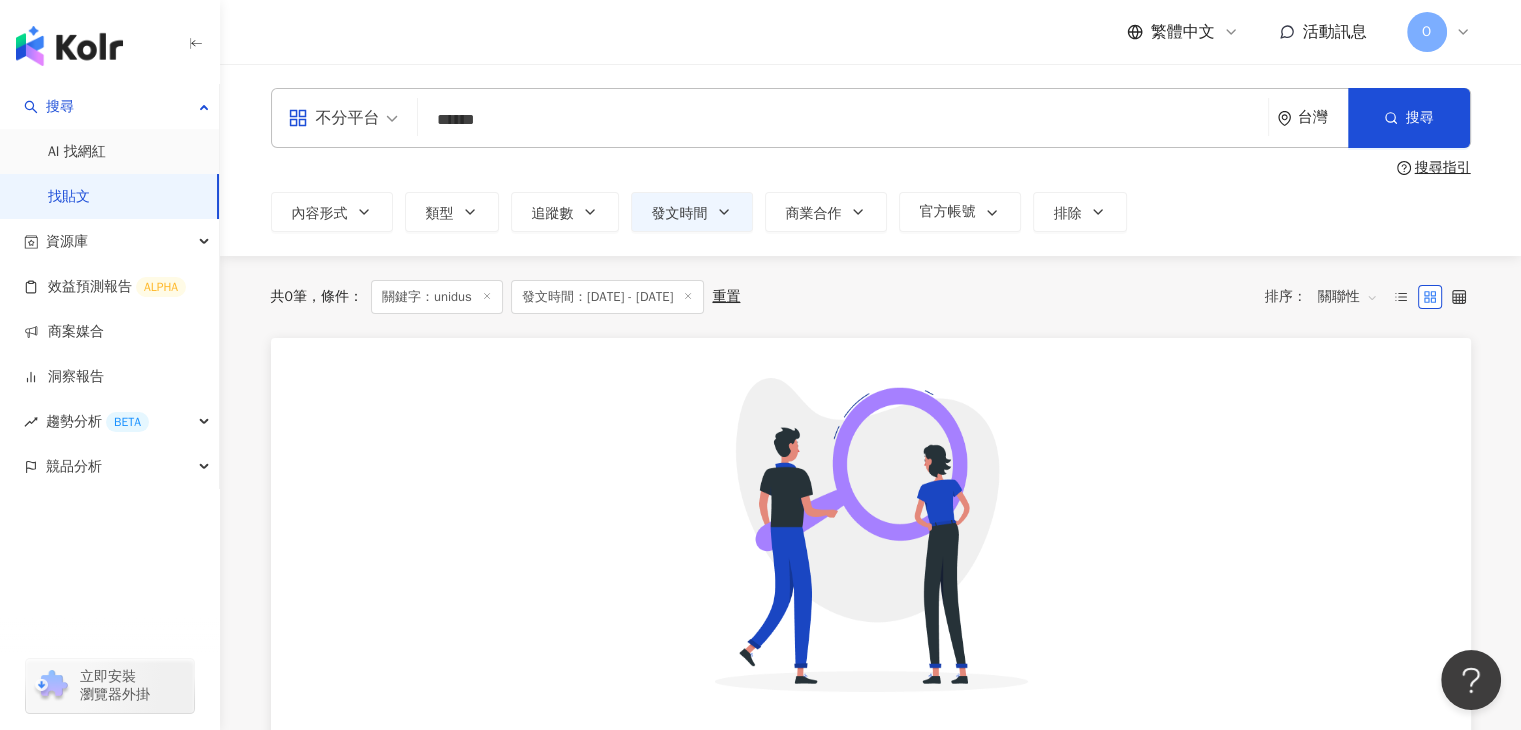drag, startPoint x: 512, startPoint y: 119, endPoint x: 391, endPoint y: 121, distance: 121.016525 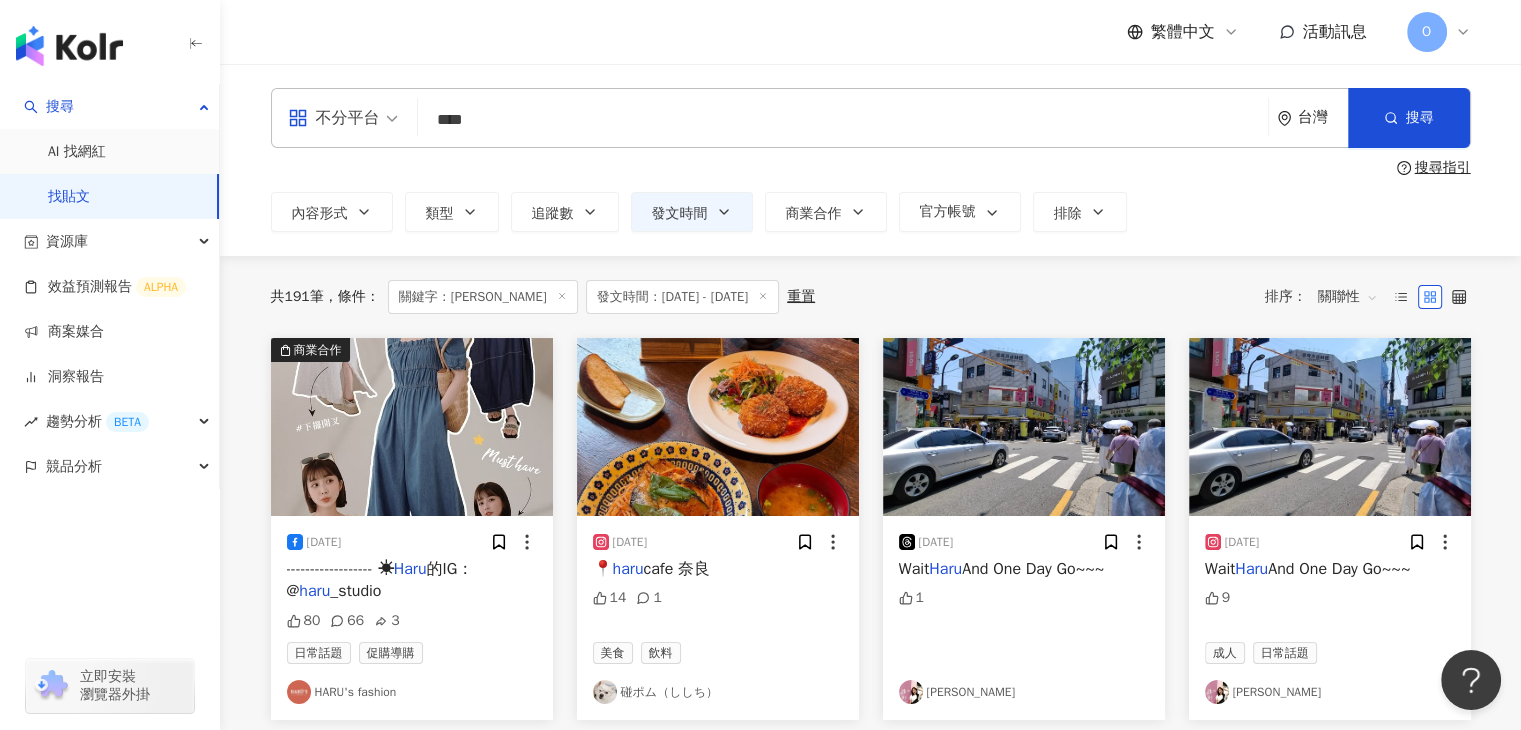 drag, startPoint x: 534, startPoint y: 128, endPoint x: 396, endPoint y: 127, distance: 138.00362 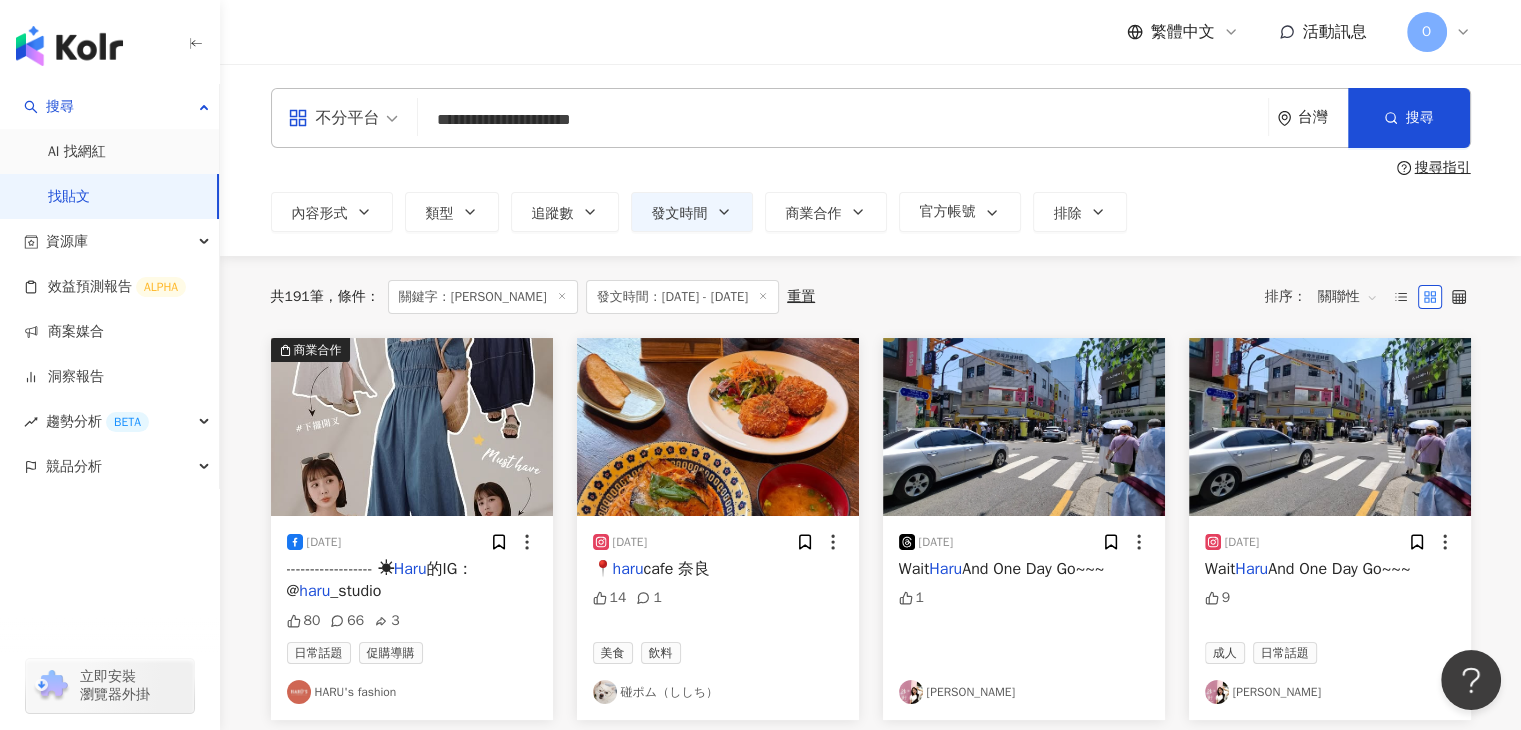 drag, startPoint x: 582, startPoint y: 118, endPoint x: 430, endPoint y: 120, distance: 152.01315 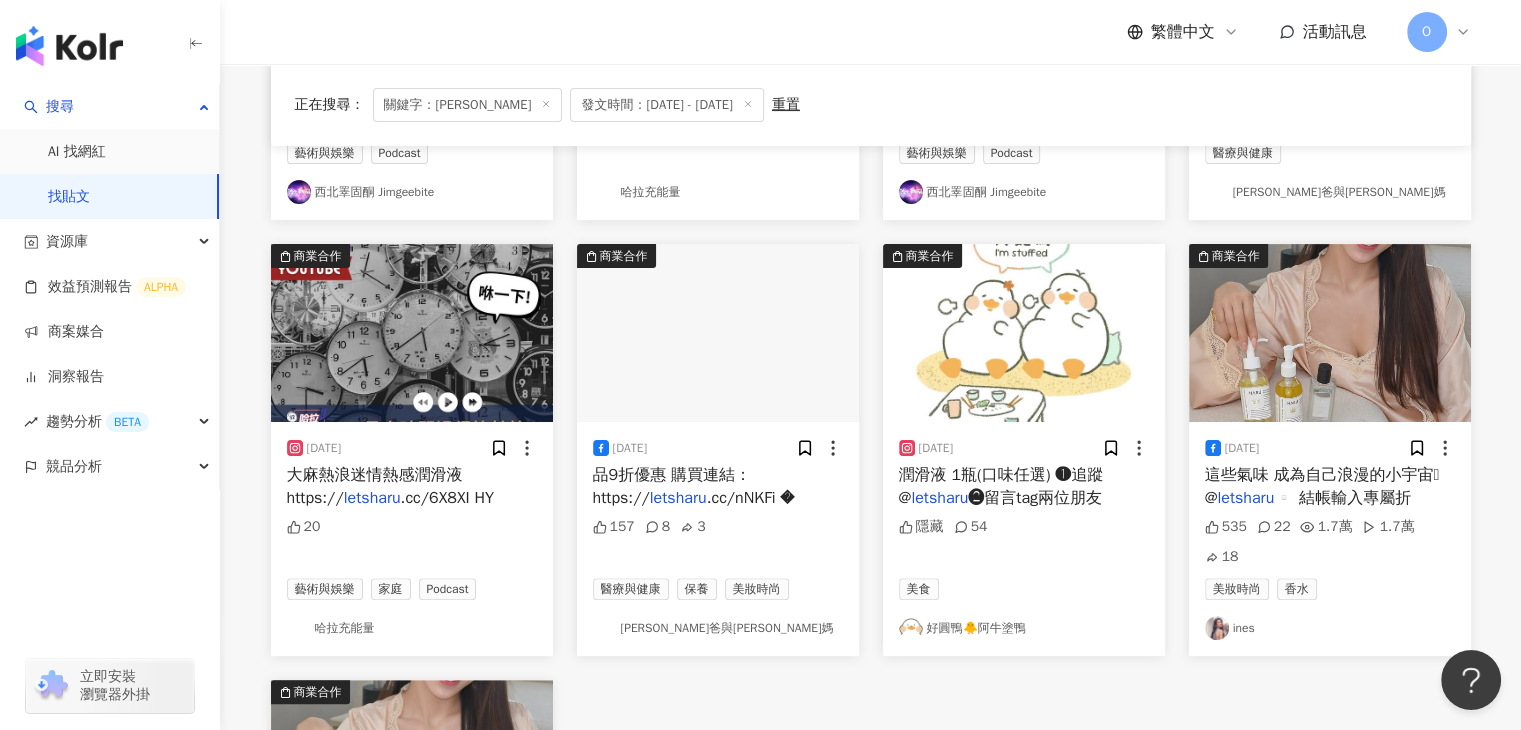 scroll, scrollTop: 0, scrollLeft: 0, axis: both 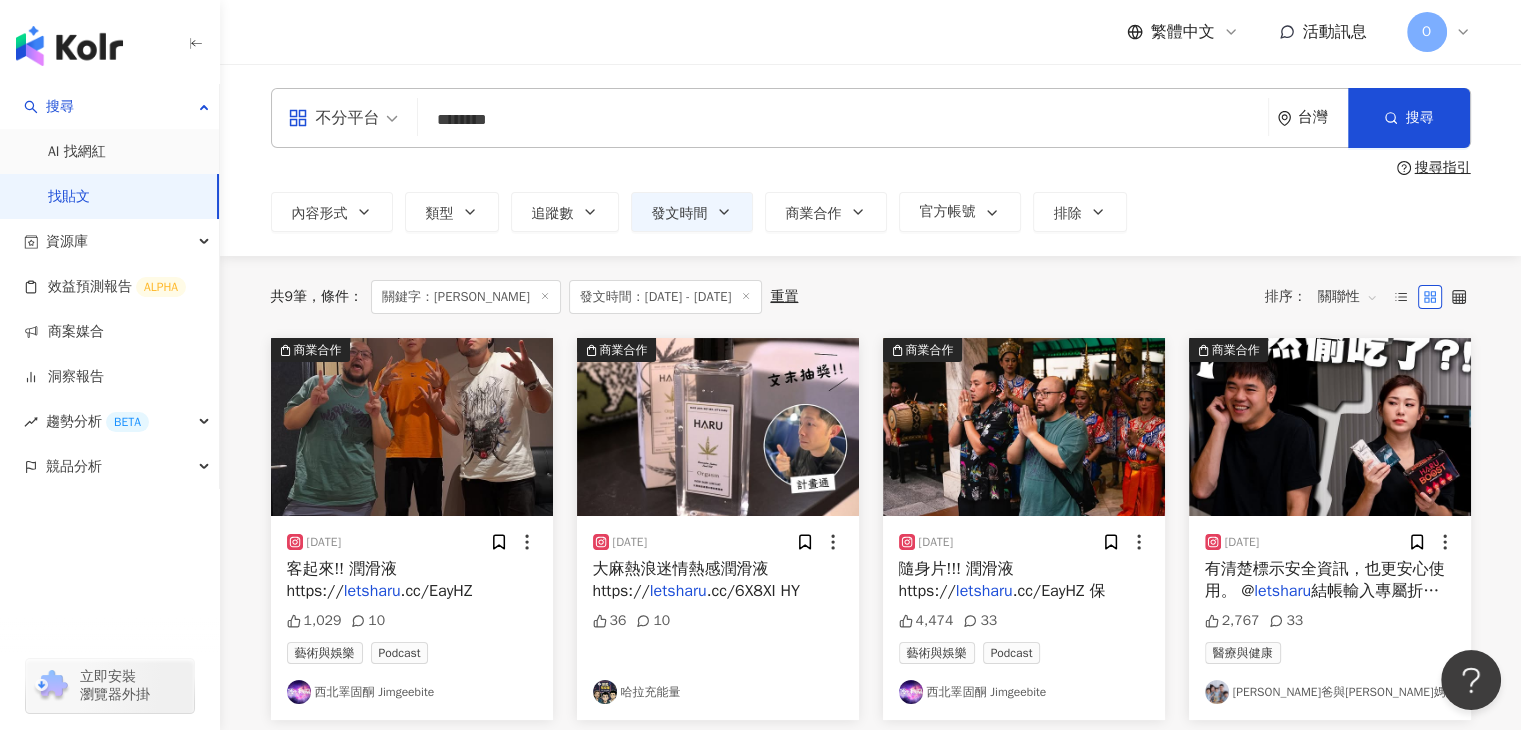 click on "大麻熱浪迷情熱感潤滑液
https://" at bounding box center (681, 580) 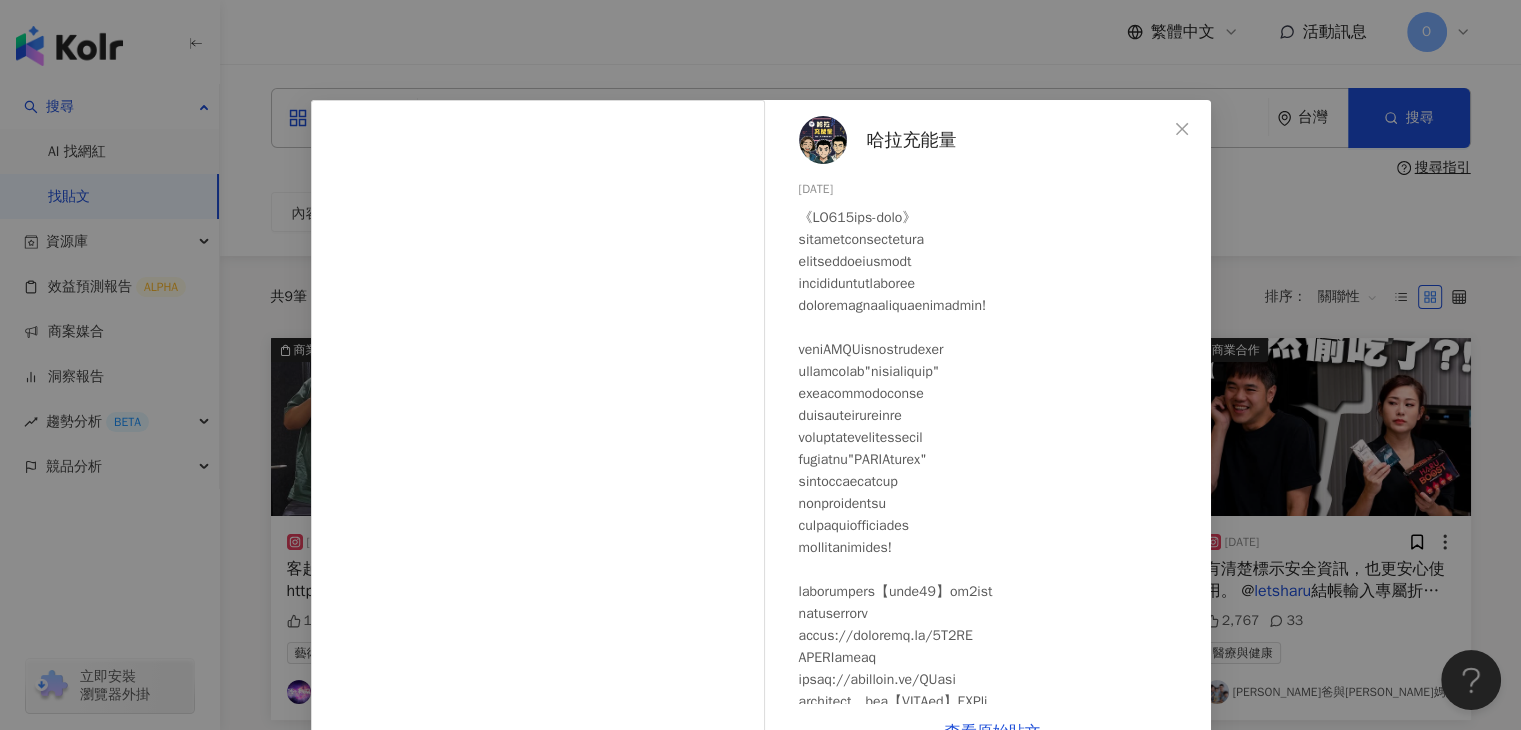 click on "哈拉充能量 [DATE] 36 10 查看原始貼文" at bounding box center [760, 365] 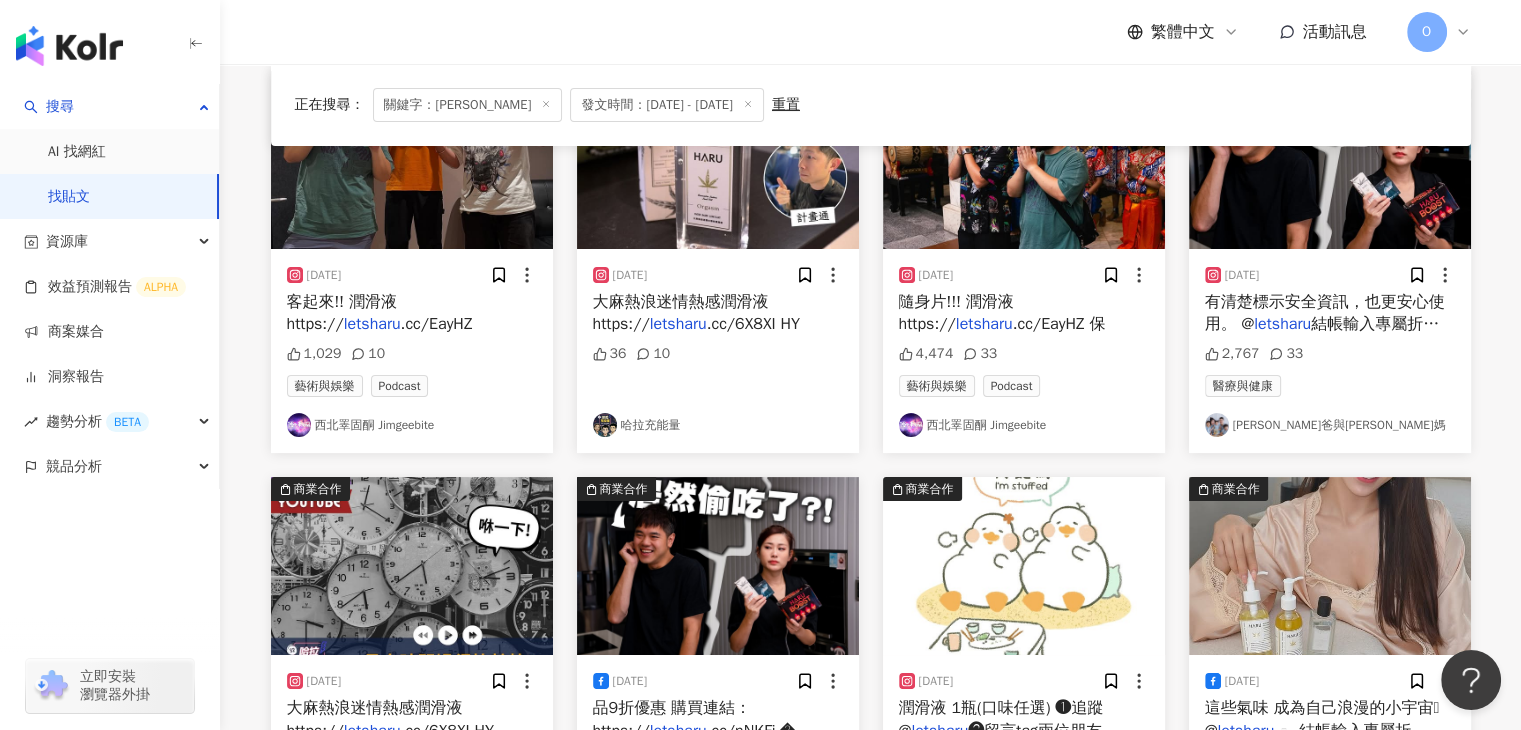 scroll, scrollTop: 400, scrollLeft: 0, axis: vertical 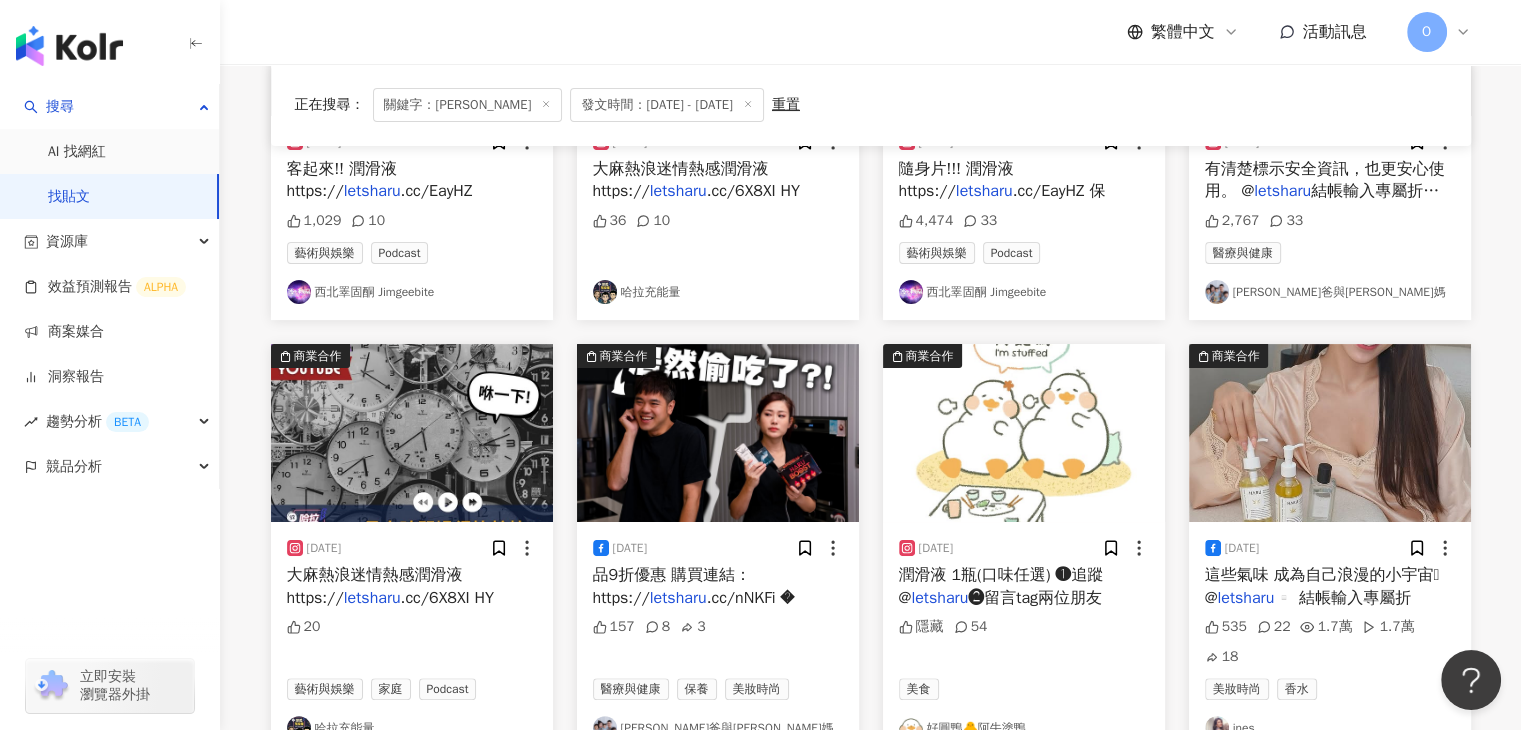 click at bounding box center [412, 433] 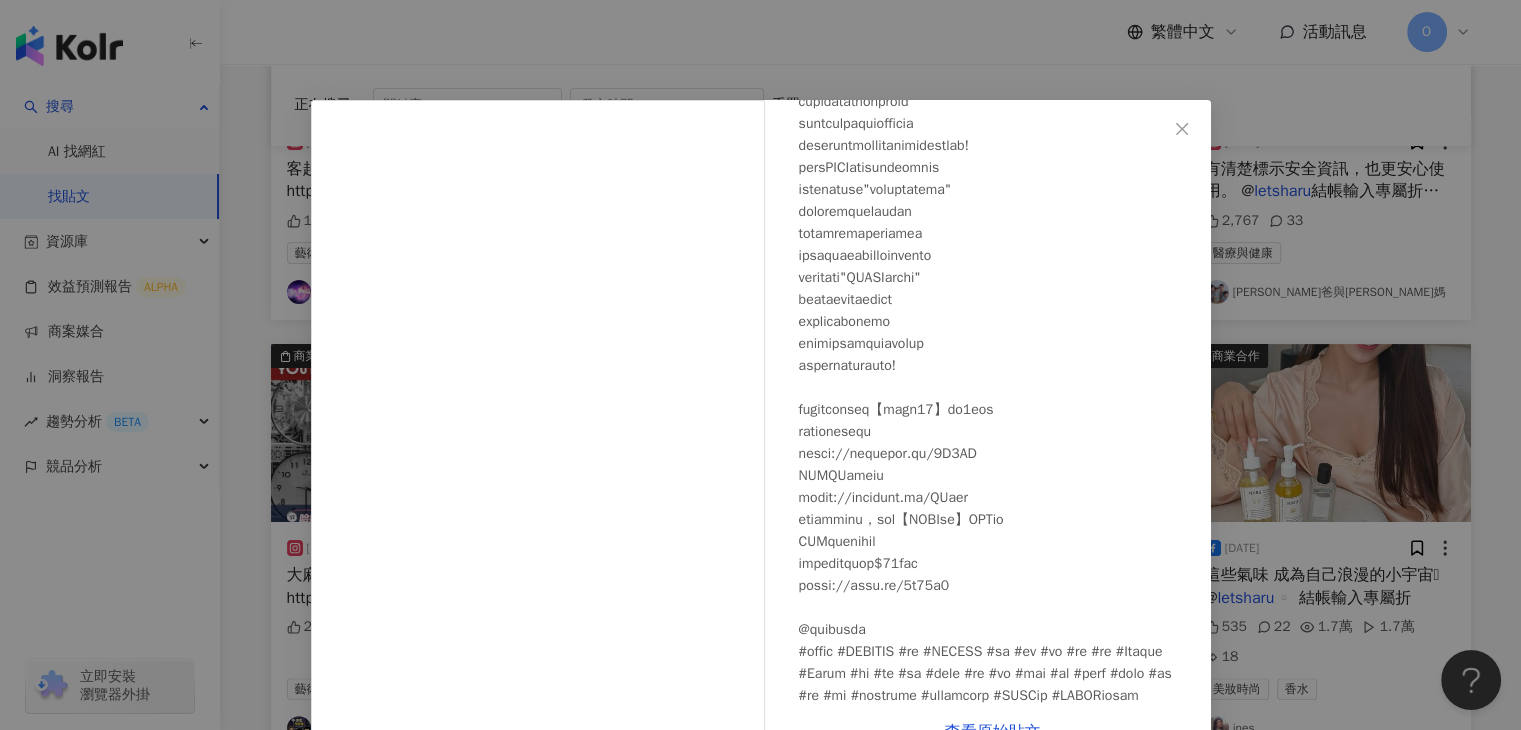 scroll, scrollTop: 523, scrollLeft: 0, axis: vertical 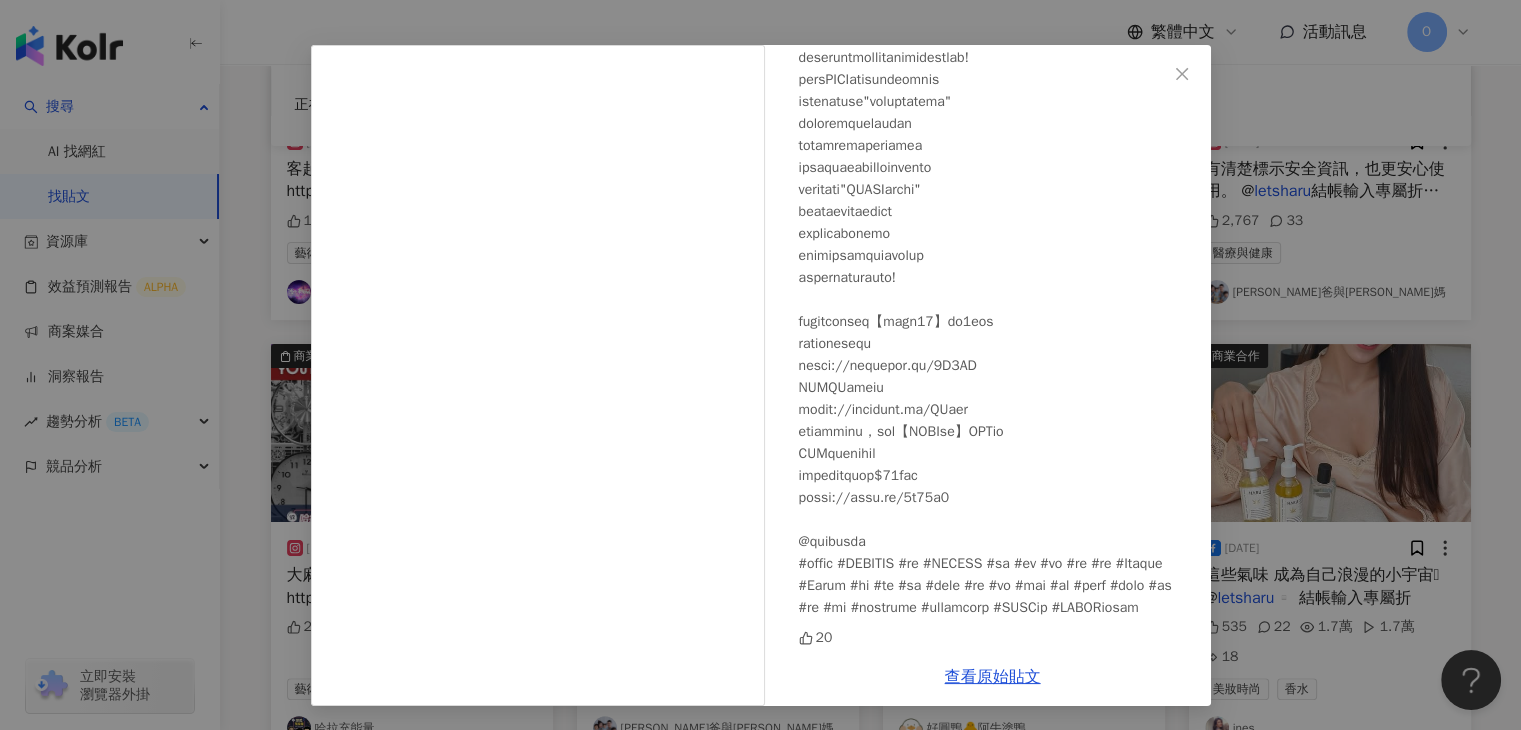 click on "哈拉充能量 [DATE] 20 查看原始貼文" at bounding box center [760, 365] 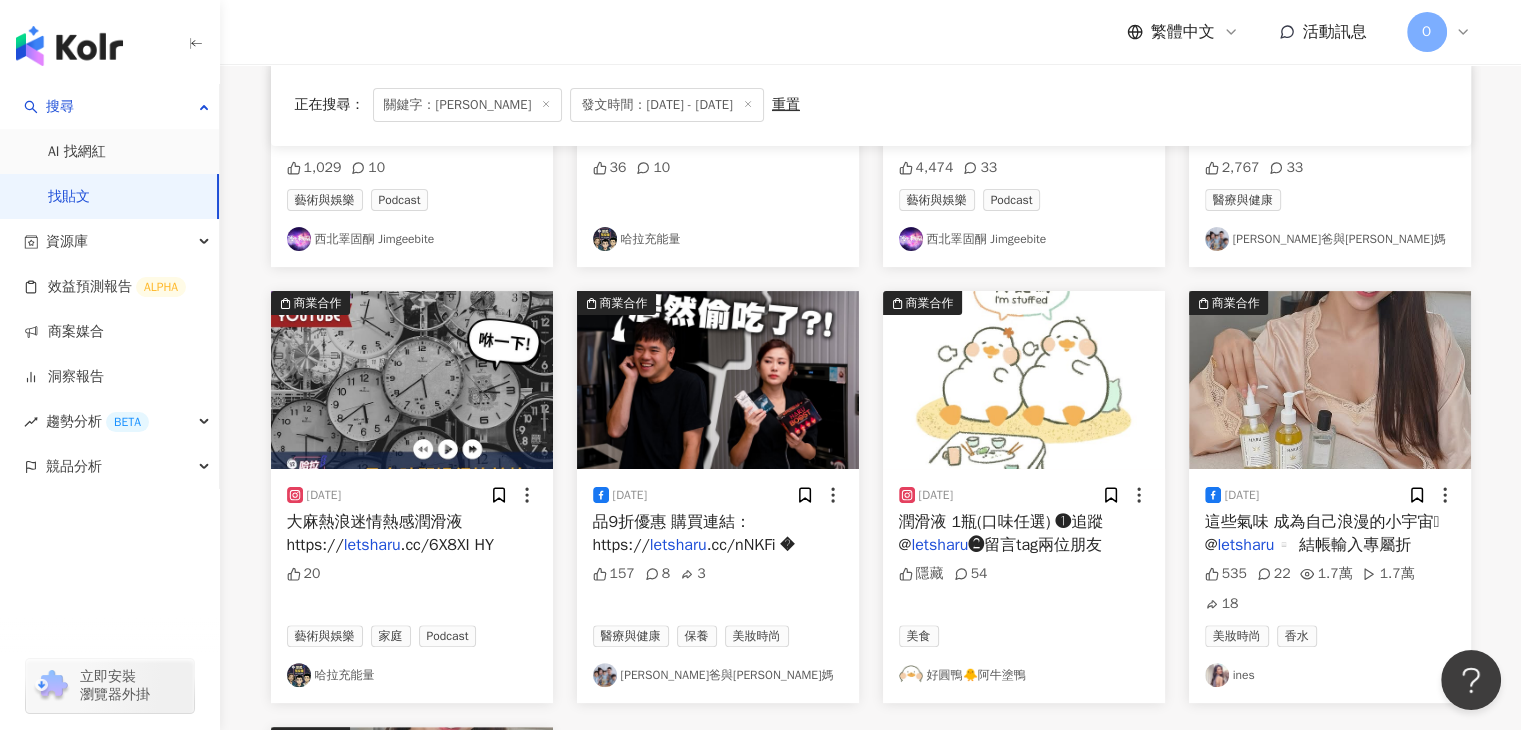 scroll, scrollTop: 500, scrollLeft: 0, axis: vertical 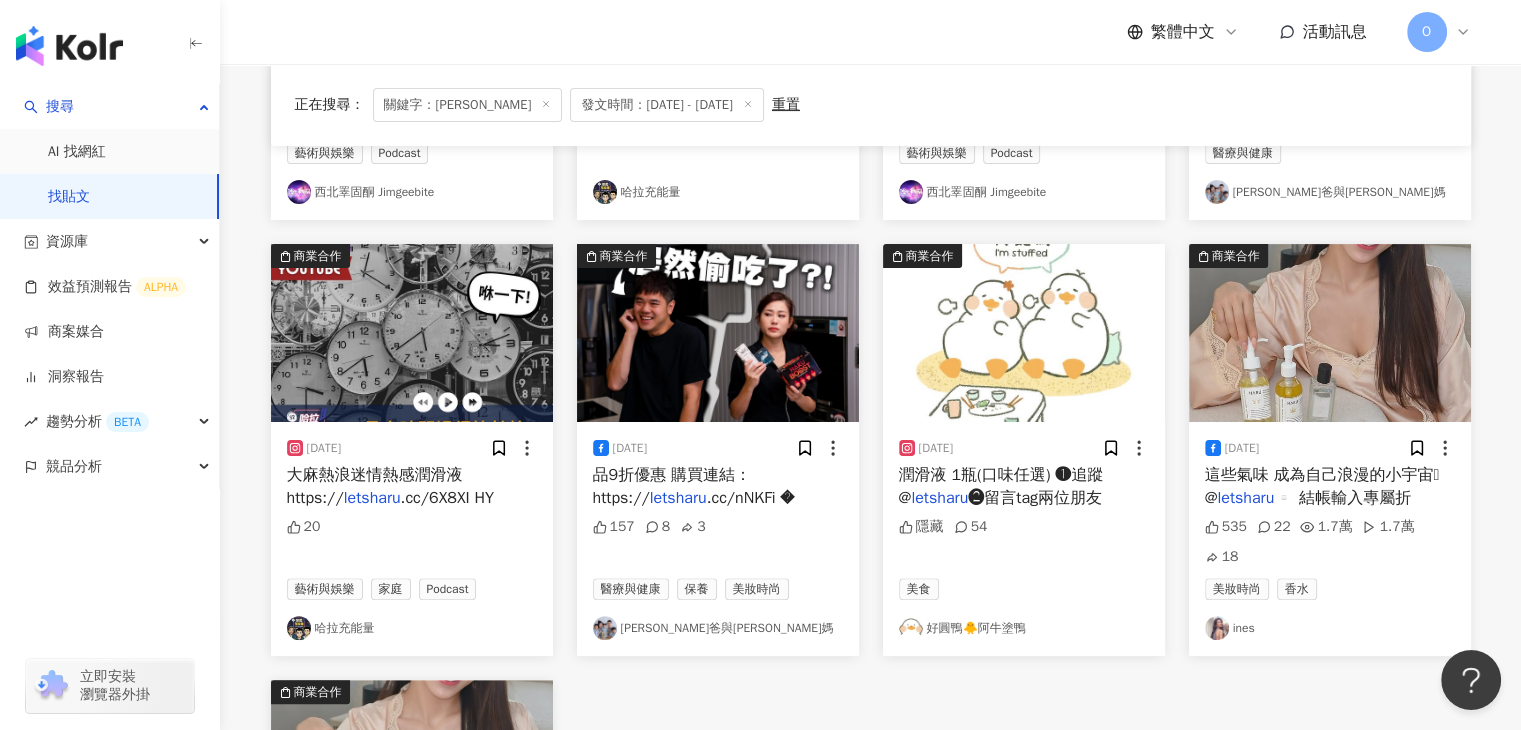 click at bounding box center [412, 333] 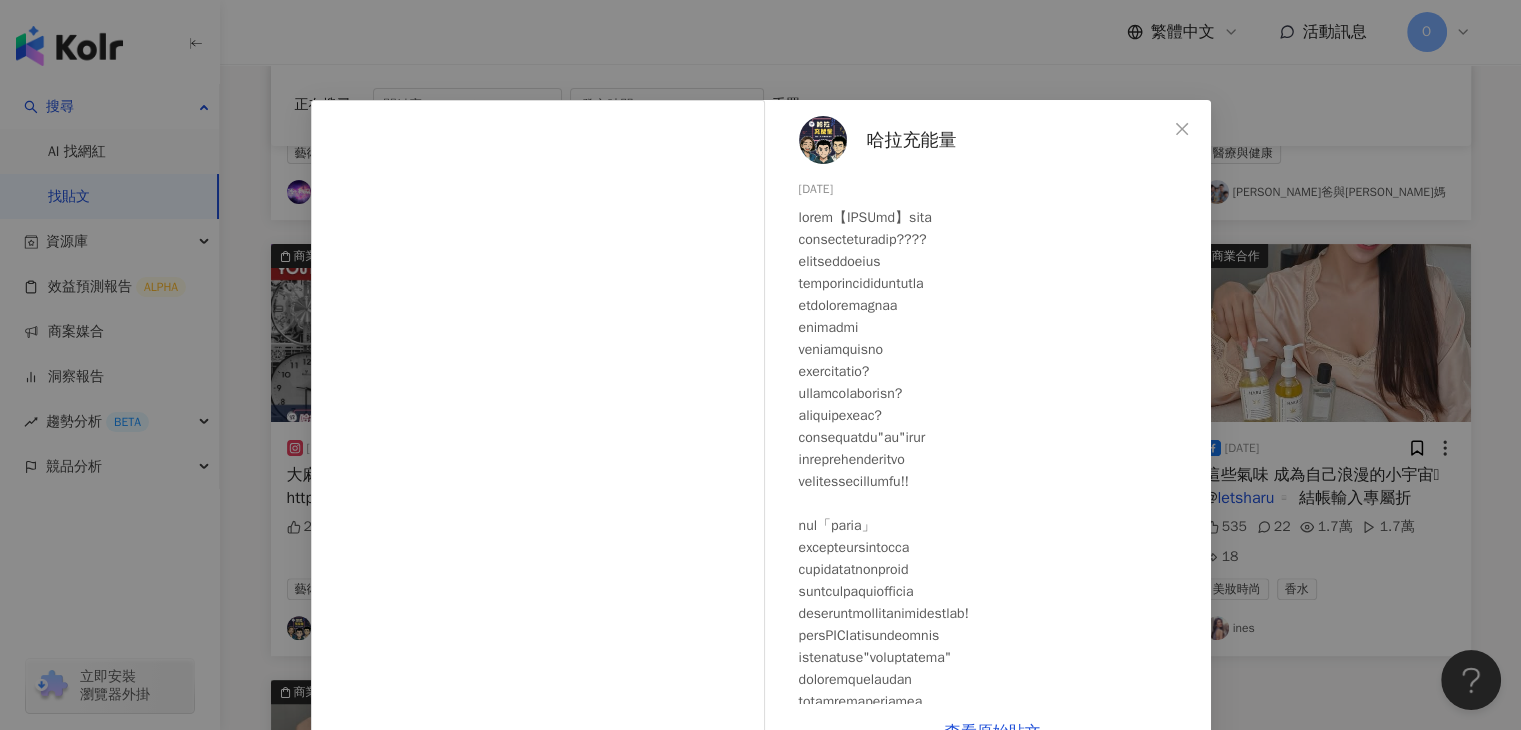 scroll, scrollTop: 200, scrollLeft: 0, axis: vertical 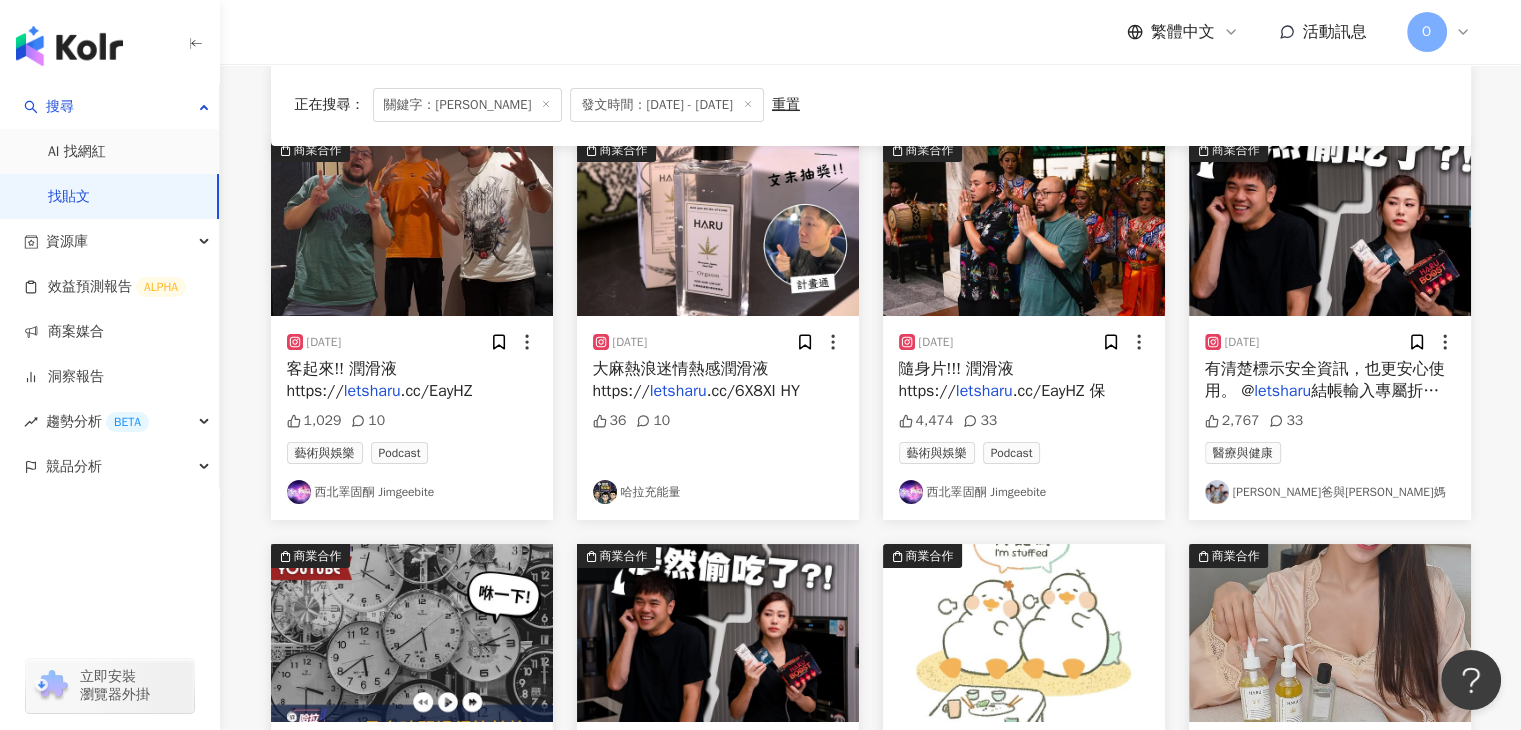 click at bounding box center (718, 227) 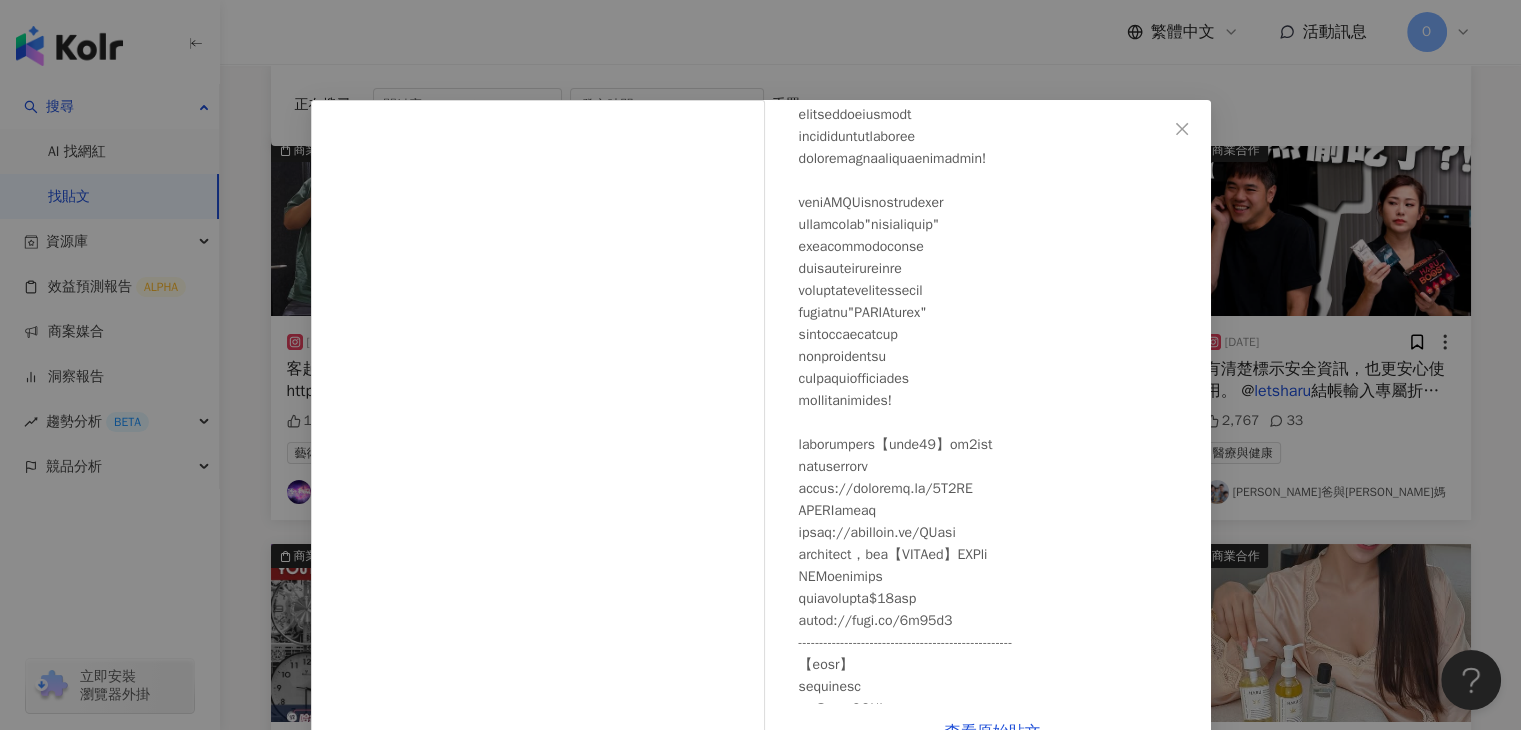 scroll, scrollTop: 0, scrollLeft: 0, axis: both 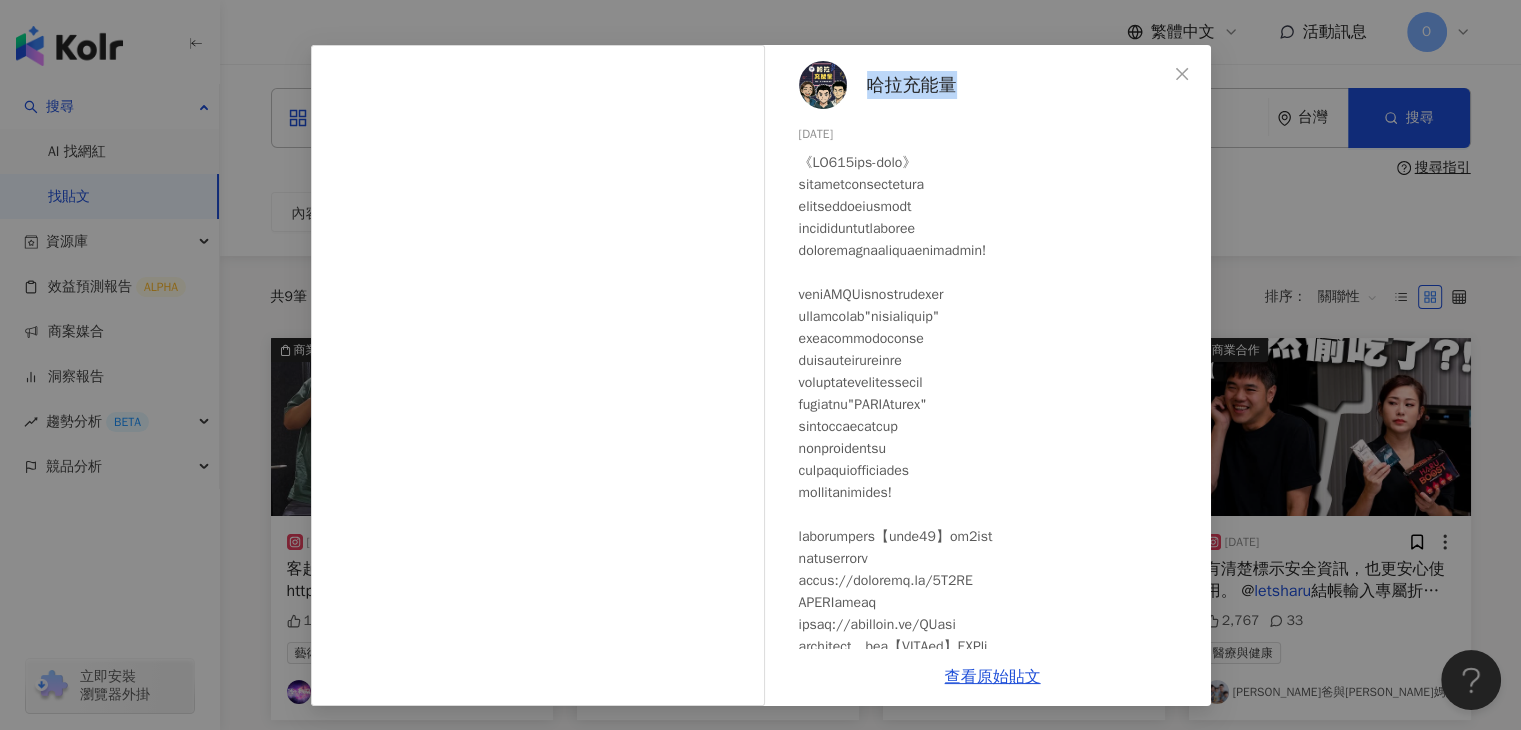 drag, startPoint x: 968, startPoint y: 89, endPoint x: 865, endPoint y: 69, distance: 104.92378 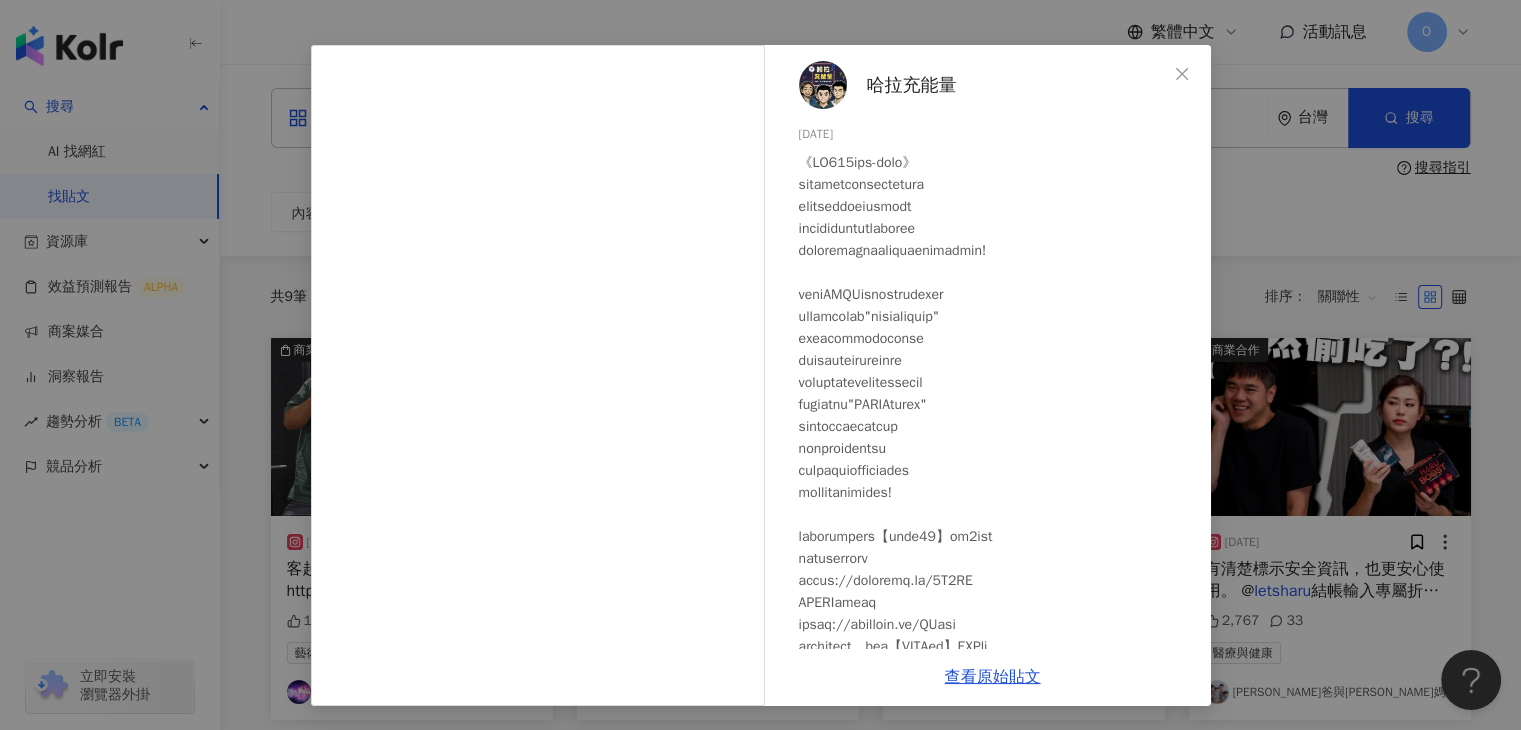 click on "哈拉充能量 [DATE] 36 10 查看原始貼文" at bounding box center (760, 365) 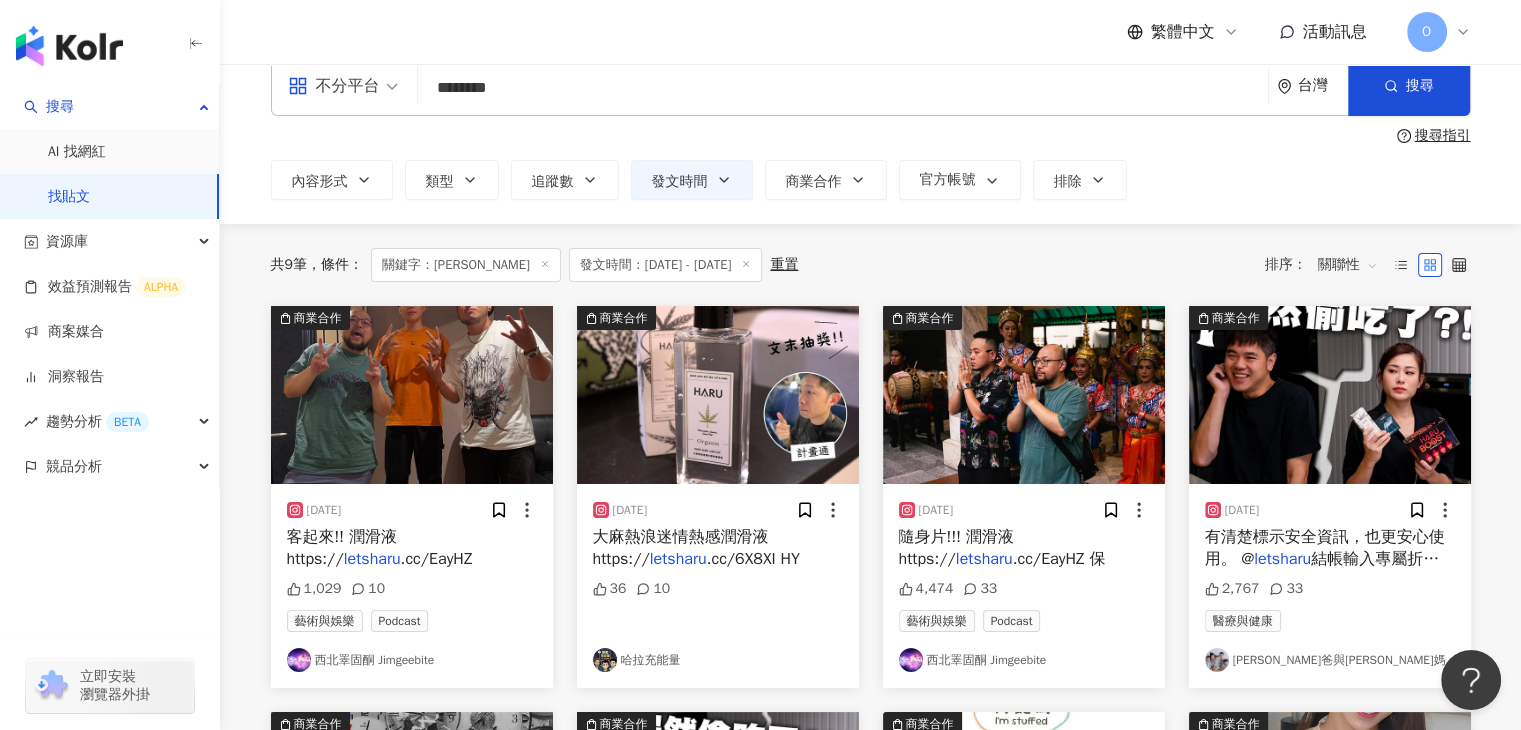 scroll, scrollTop: 0, scrollLeft: 0, axis: both 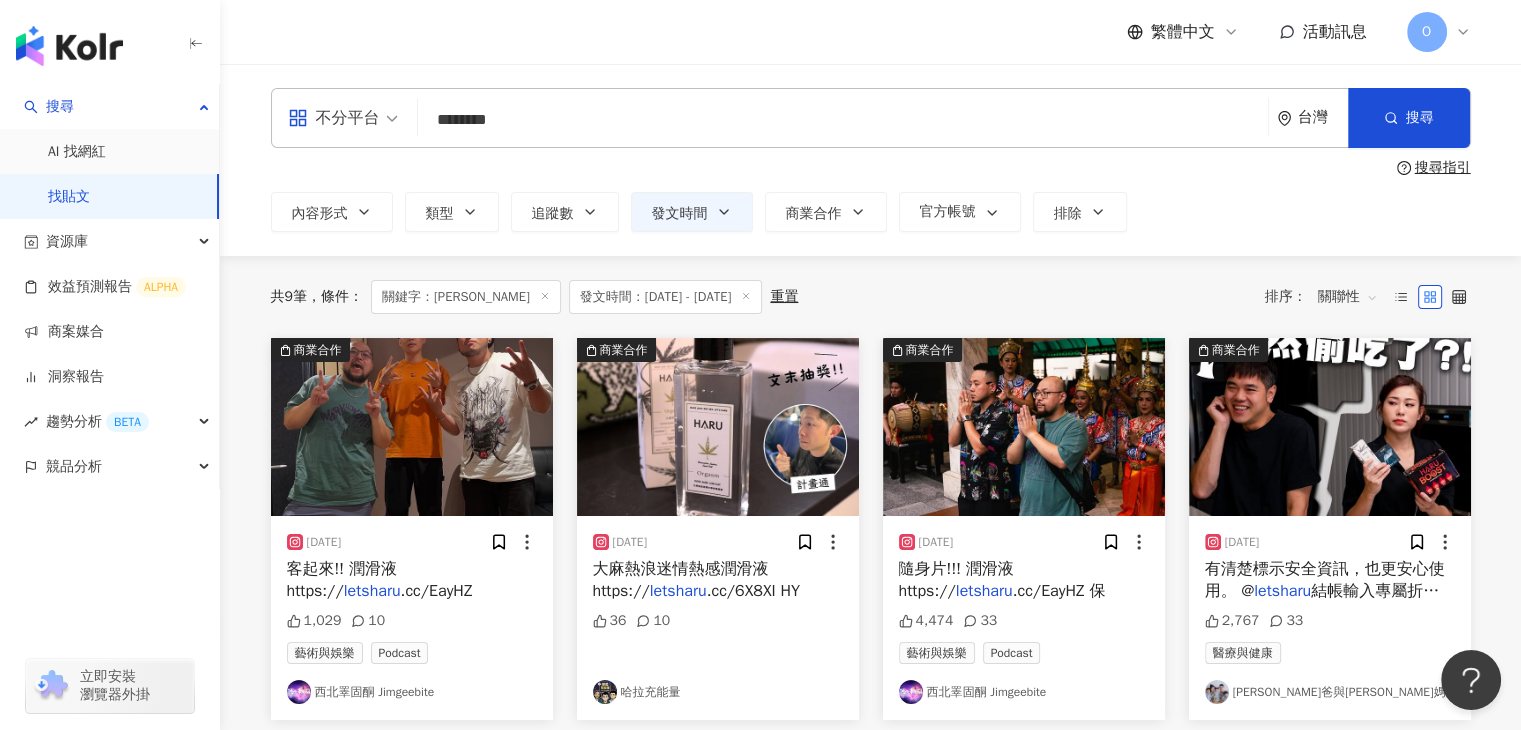 click at bounding box center [1024, 427] 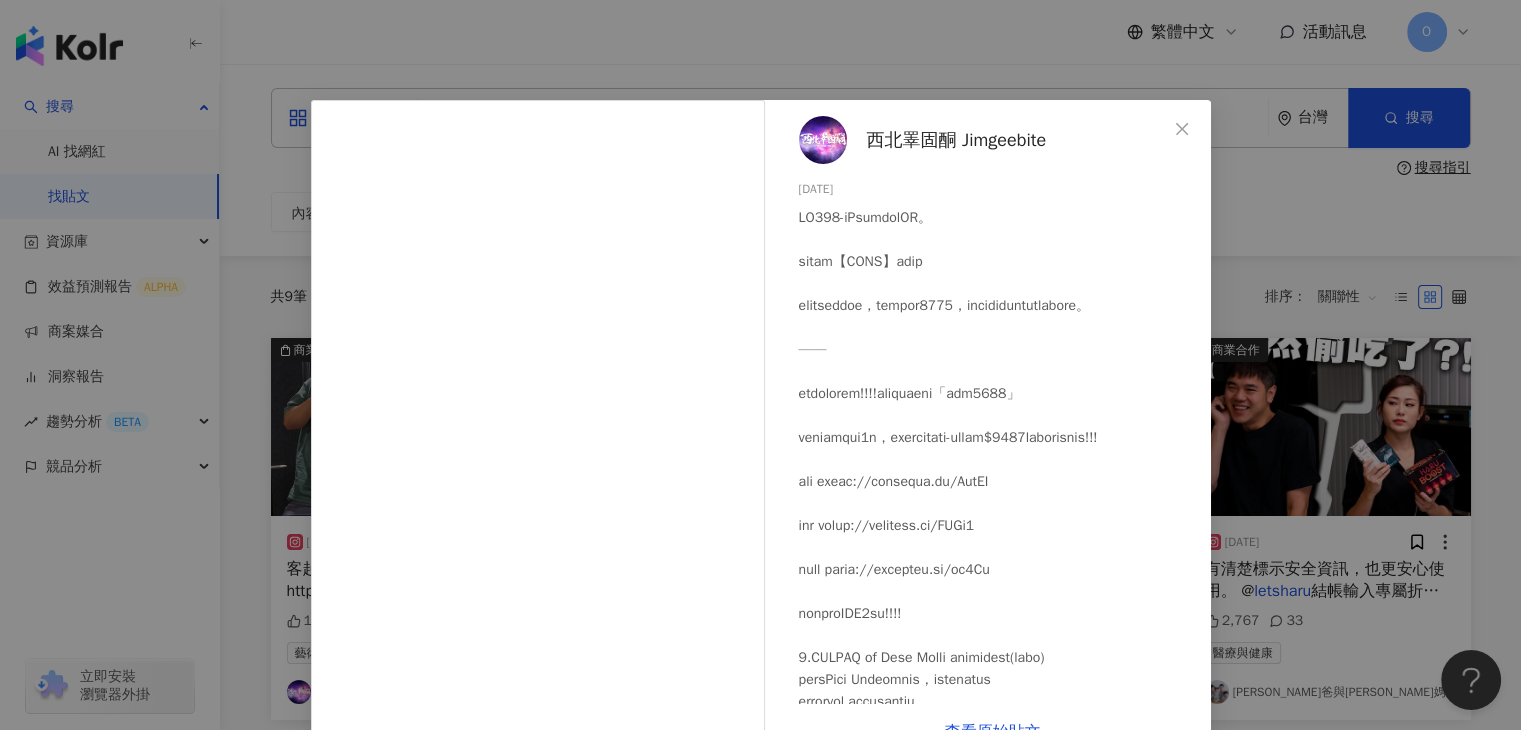 click on "西北睪固酮 Jimgeebite [DATE] 4,474 33 查看原始貼文" at bounding box center (760, 365) 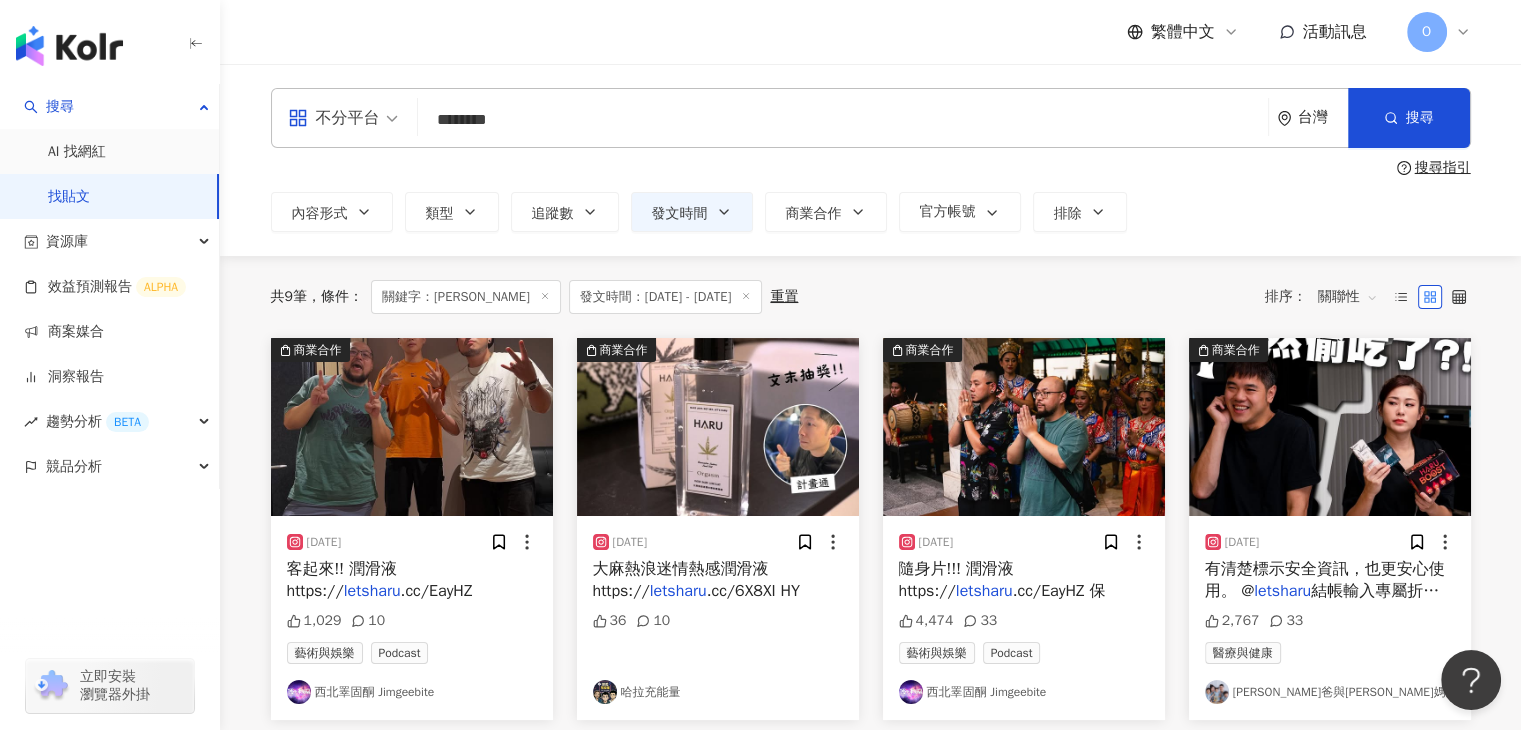 click at bounding box center (412, 427) 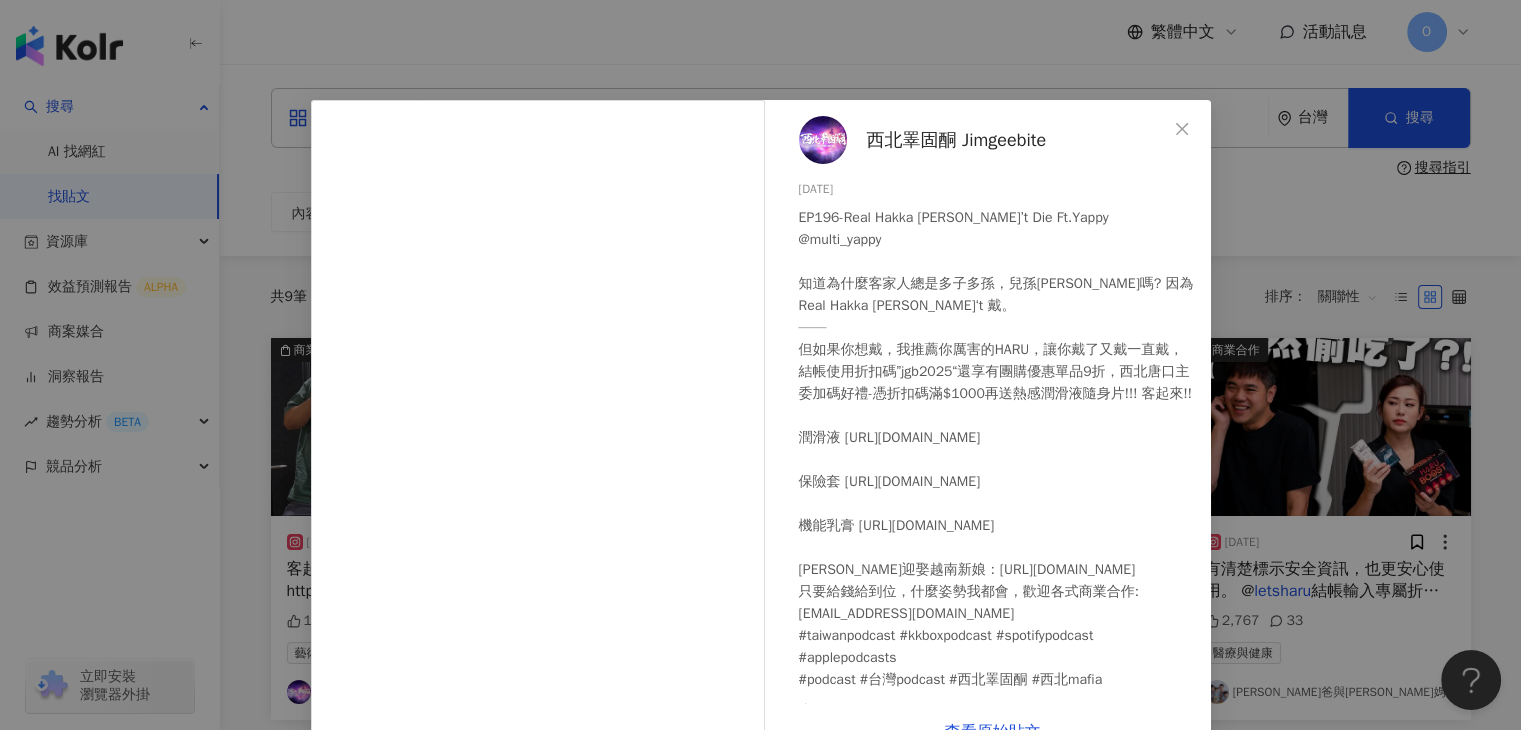 click on "西北睪固酮 Jimgeebite [DATE] EP196-Real Hakka [PERSON_NAME]’t Die Ft.Yappy @multi_yappy
知道為什麼客家人總是多子多孫，兒孫[PERSON_NAME]嗎? 因為Real Hakka [PERSON_NAME]‘t 戴。
——
但如果你想戴，我推薦你厲害的HARU，讓你戴了又戴一直戴，結帳使用折扣碼”jgb2025“還享有團購優惠單品9折，西北唐口主委加碼好禮-憑折扣碼滿$1000再送熱感潤滑液隨身片!!! 客起來!!
潤滑液 [URL][DOMAIN_NAME]
保險套 [URL][DOMAIN_NAME]
機能乳膏 [URL][DOMAIN_NAME]
[PERSON_NAME]迎娶越南新娘：[URL][DOMAIN_NAME]
只要給錢給到位，什麼姿勢我都會，歡迎各式商業合作: [EMAIL_ADDRESS][DOMAIN_NAME]
#taiwanpodcast #kkboxpodcast #spotifypodcast #applepodcasts
#podcast #台灣podcast #西北睪固酮 #西北mafia 1,029 10 查看原始貼文" at bounding box center [760, 365] 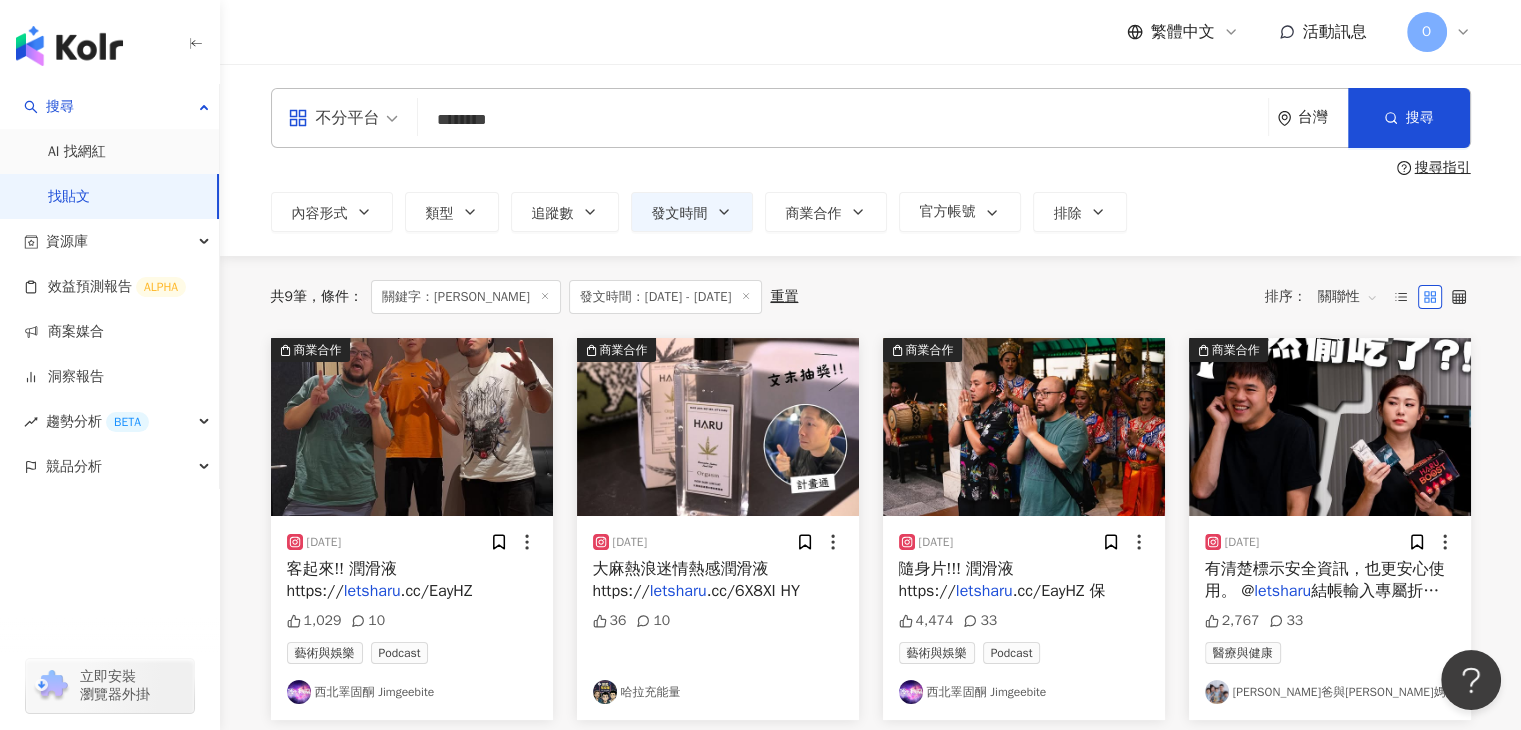 click at bounding box center (1024, 427) 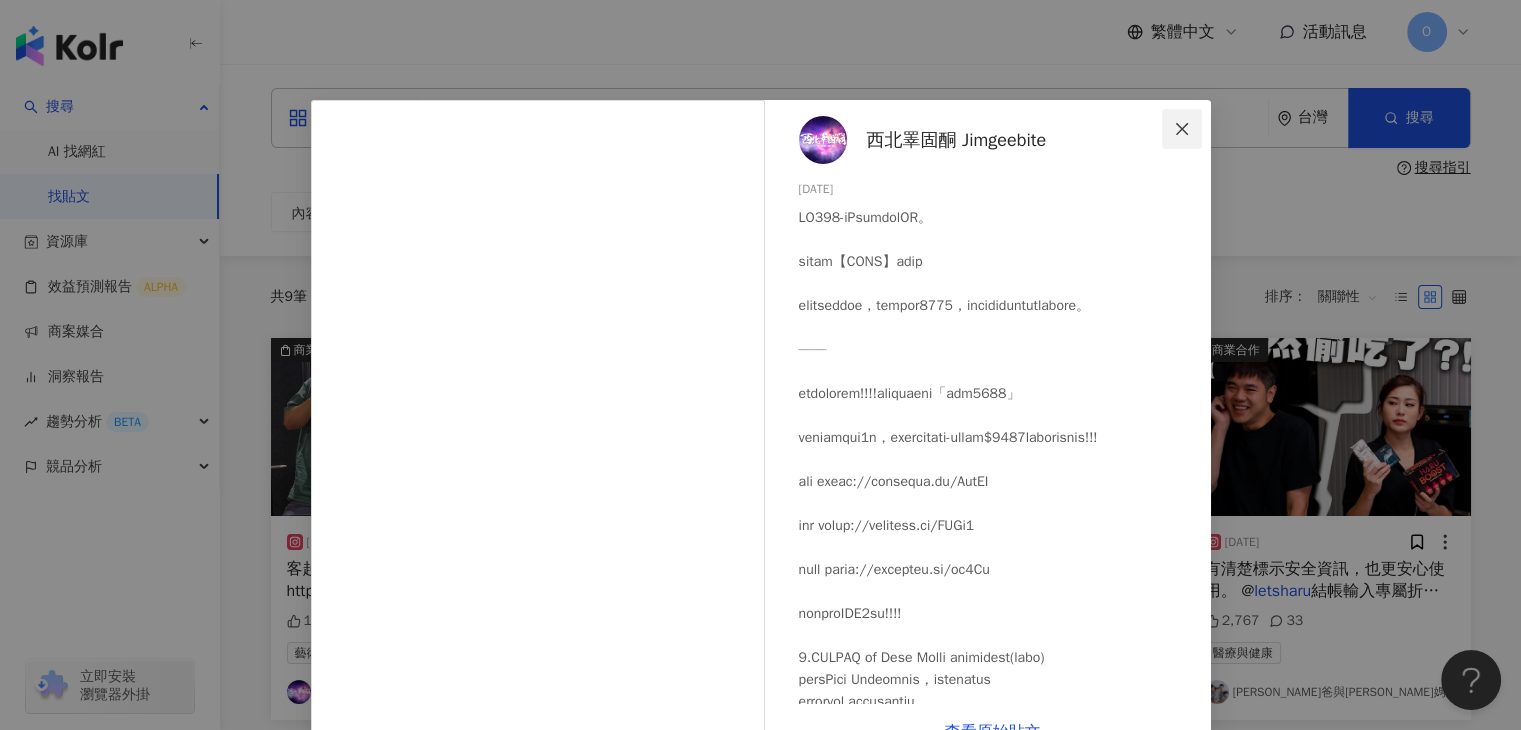 click 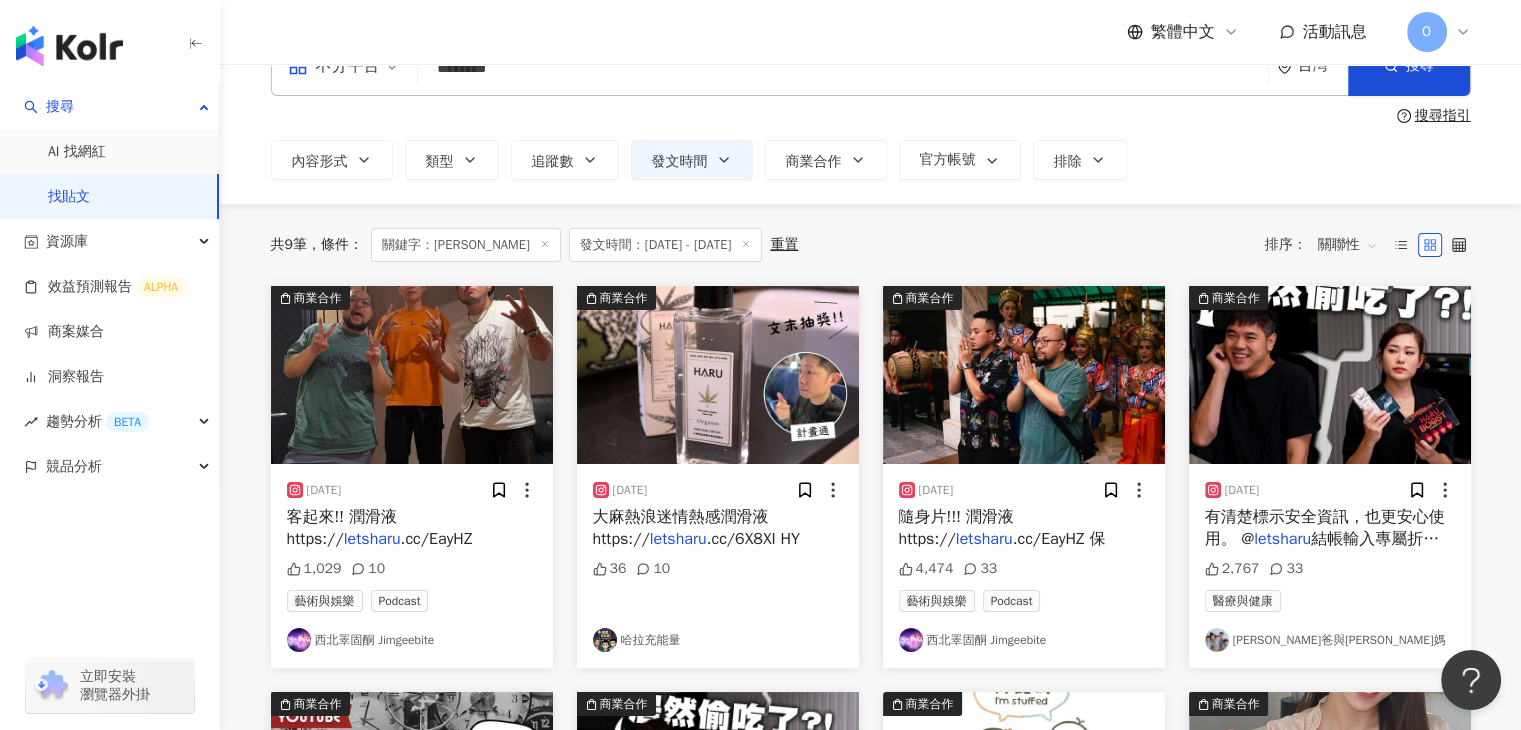 scroll, scrollTop: 100, scrollLeft: 0, axis: vertical 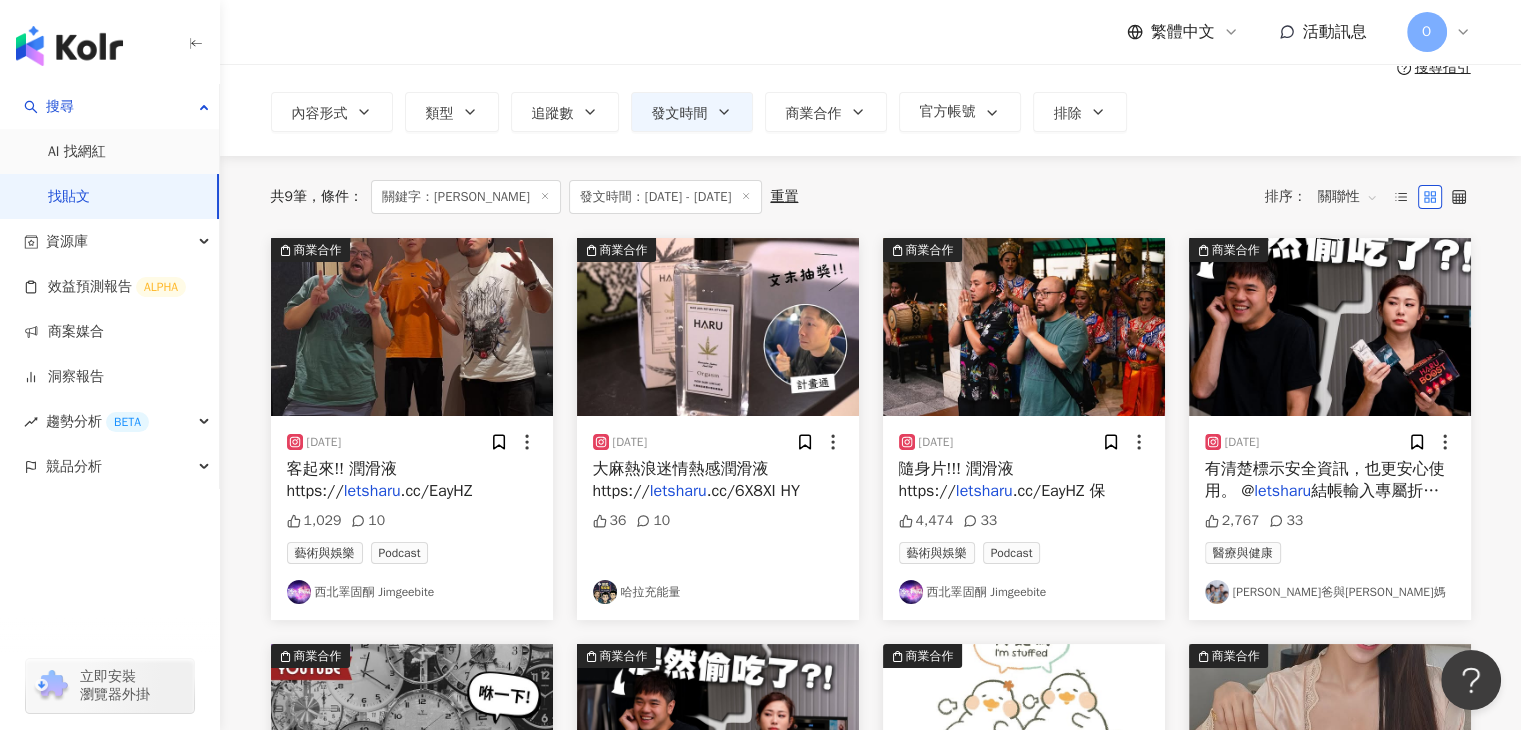click at bounding box center [412, 327] 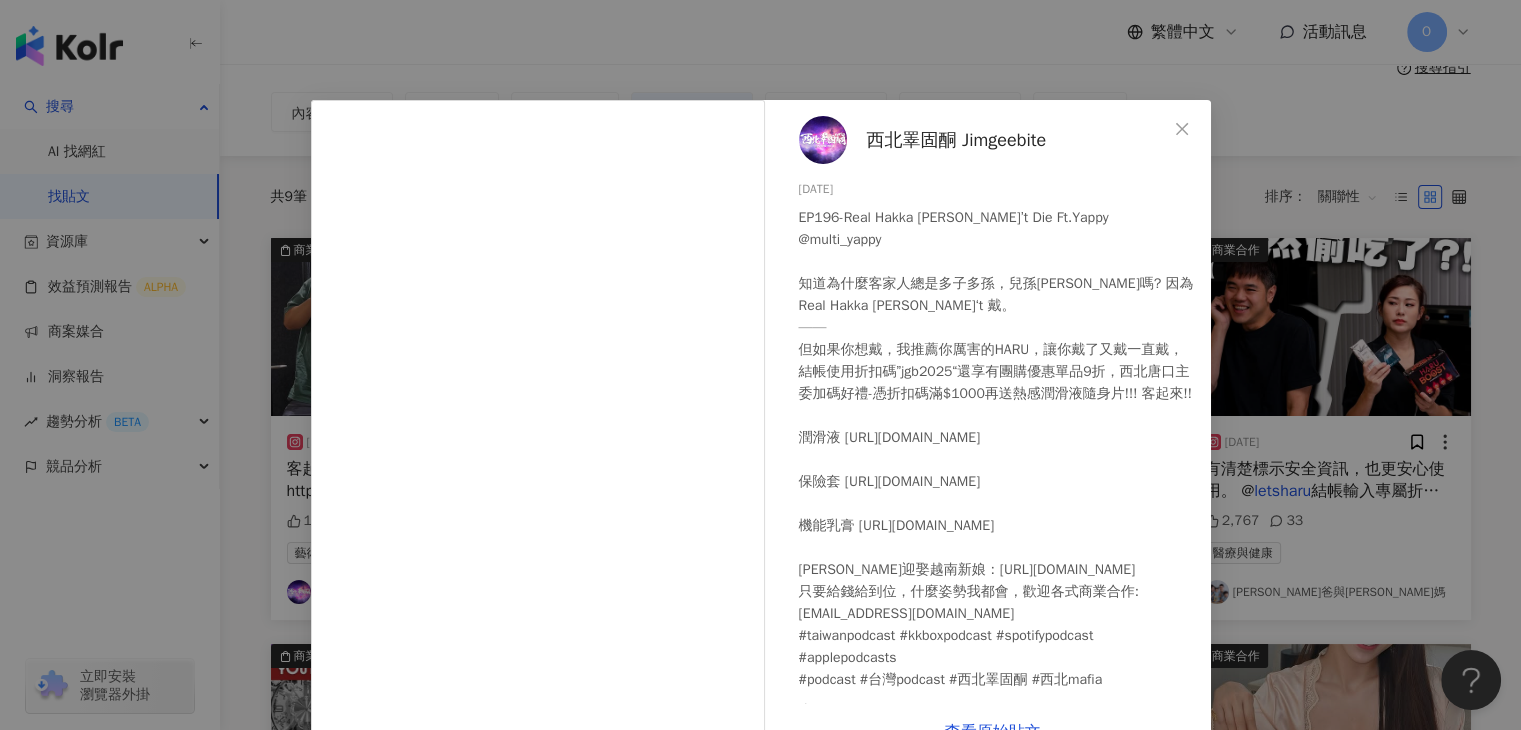click on "西北睪固酮 Jimgeebite [DATE] EP196-Real Hakka [PERSON_NAME]’t Die Ft.Yappy @multi_yappy
知道為什麼客家人總是多子多孫，兒孫[PERSON_NAME]嗎? 因為Real Hakka [PERSON_NAME]‘t 戴。
——
但如果你想戴，我推薦你厲害的HARU，讓你戴了又戴一直戴，結帳使用折扣碼”jgb2025“還享有團購優惠單品9折，西北唐口主委加碼好禮-憑折扣碼滿$1000再送熱感潤滑液隨身片!!! 客起來!!
潤滑液 [URL][DOMAIN_NAME]
保險套 [URL][DOMAIN_NAME]
機能乳膏 [URL][DOMAIN_NAME]
[PERSON_NAME]迎娶越南新娘：[URL][DOMAIN_NAME]
只要給錢給到位，什麼姿勢我都會，歡迎各式商業合作: [EMAIL_ADDRESS][DOMAIN_NAME]
#taiwanpodcast #kkboxpodcast #spotifypodcast #applepodcasts
#podcast #台灣podcast #西北睪固酮 #西北mafia 1,029 10 查看原始貼文" at bounding box center (760, 365) 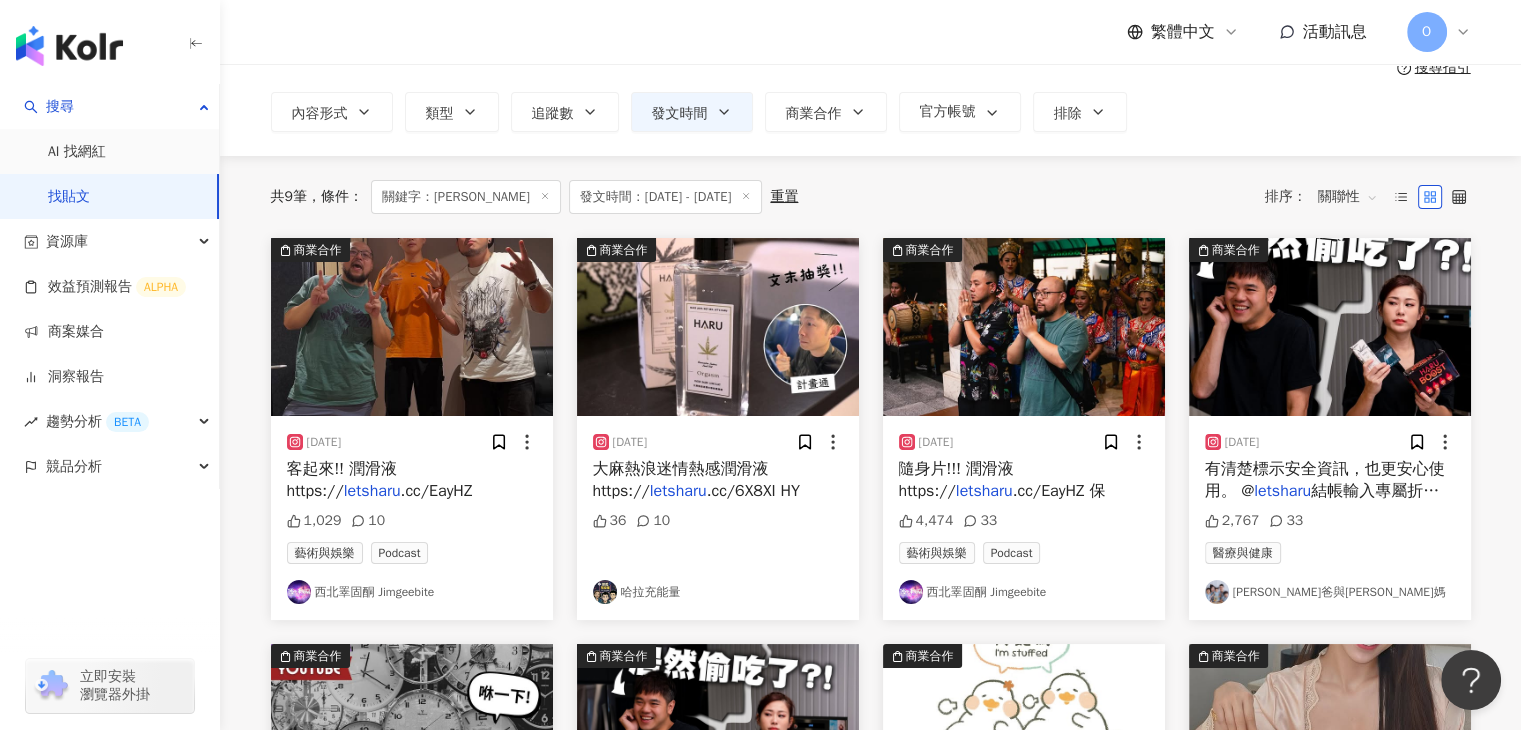 click at bounding box center [1024, 327] 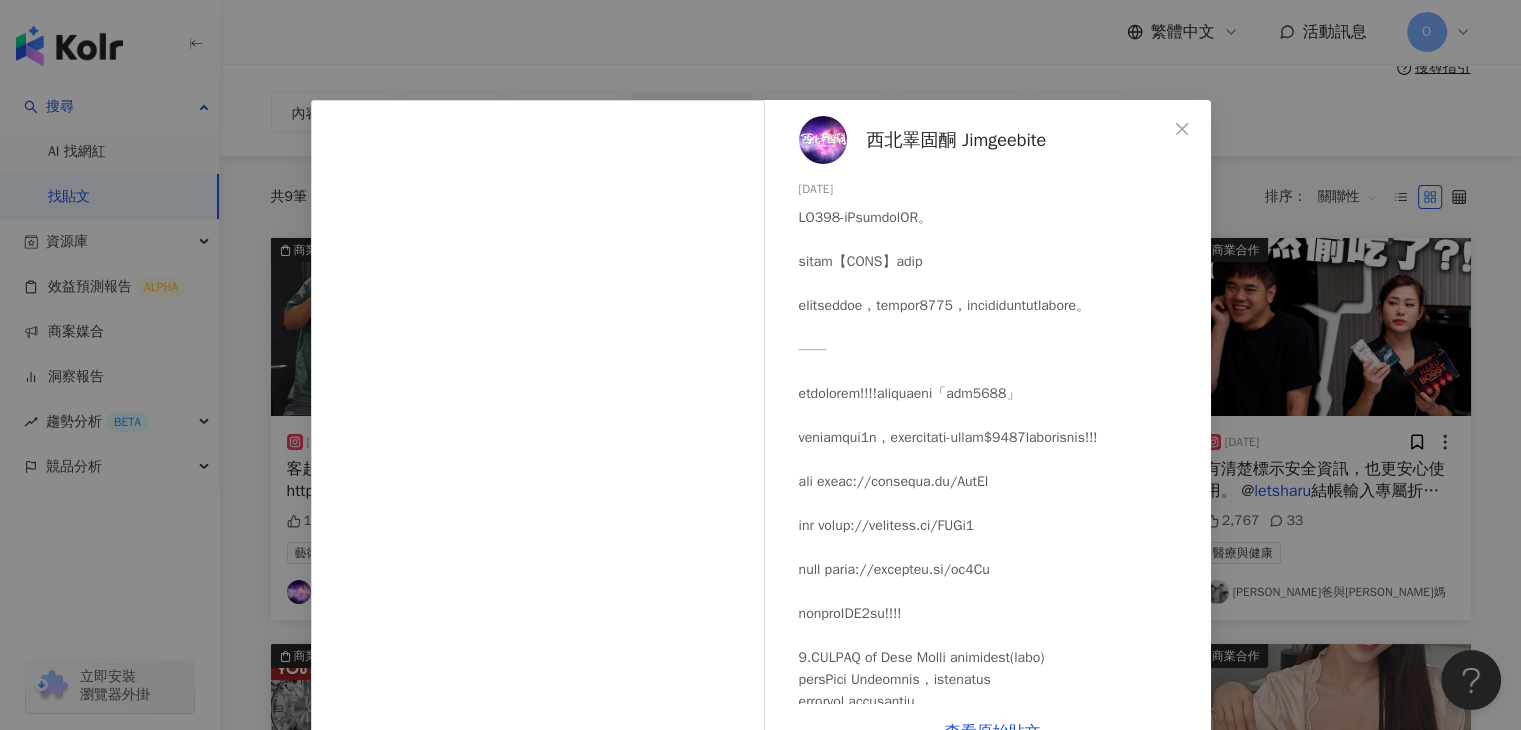 click on "西北睪固酮 Jimgeebite [DATE] 4,474 33 查看原始貼文" at bounding box center [760, 365] 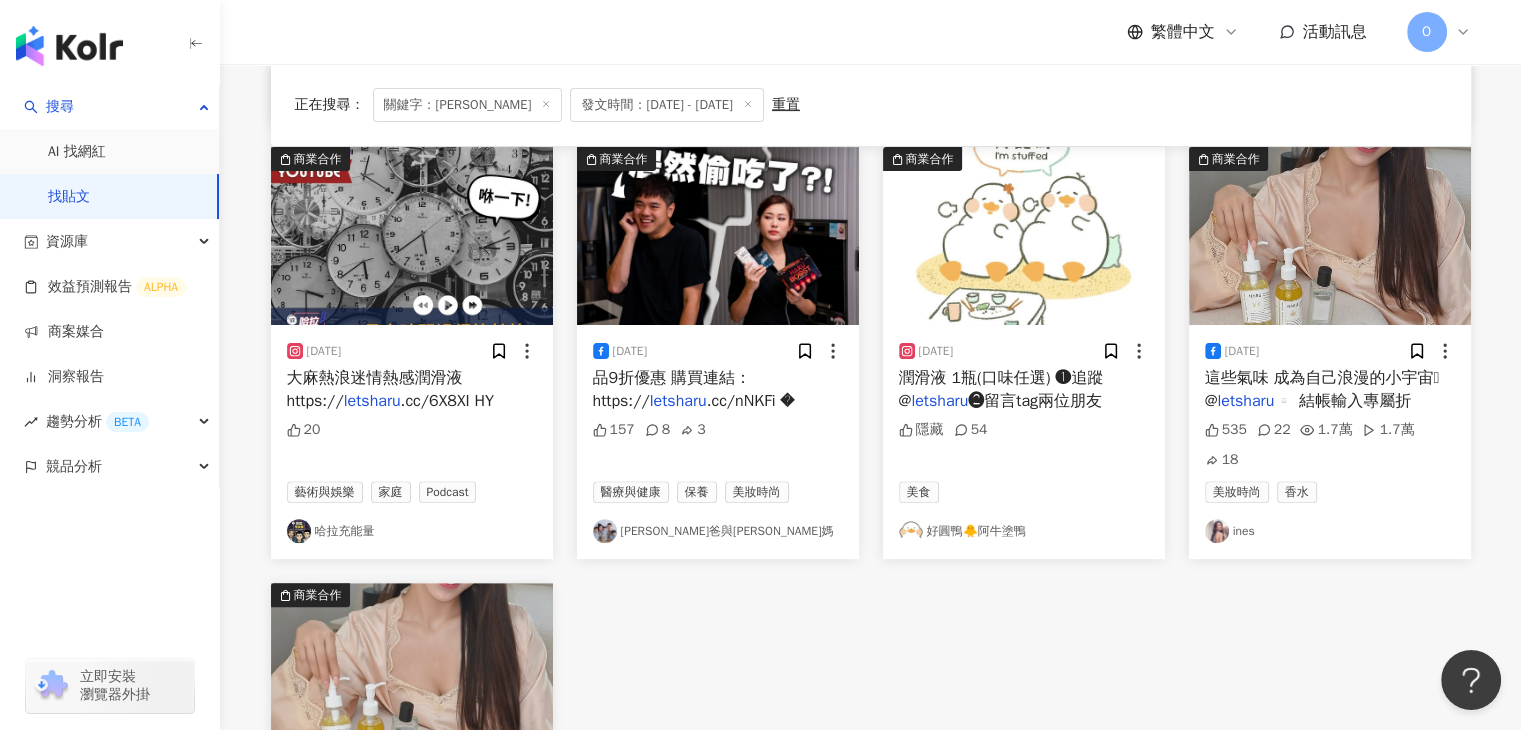 scroll, scrollTop: 600, scrollLeft: 0, axis: vertical 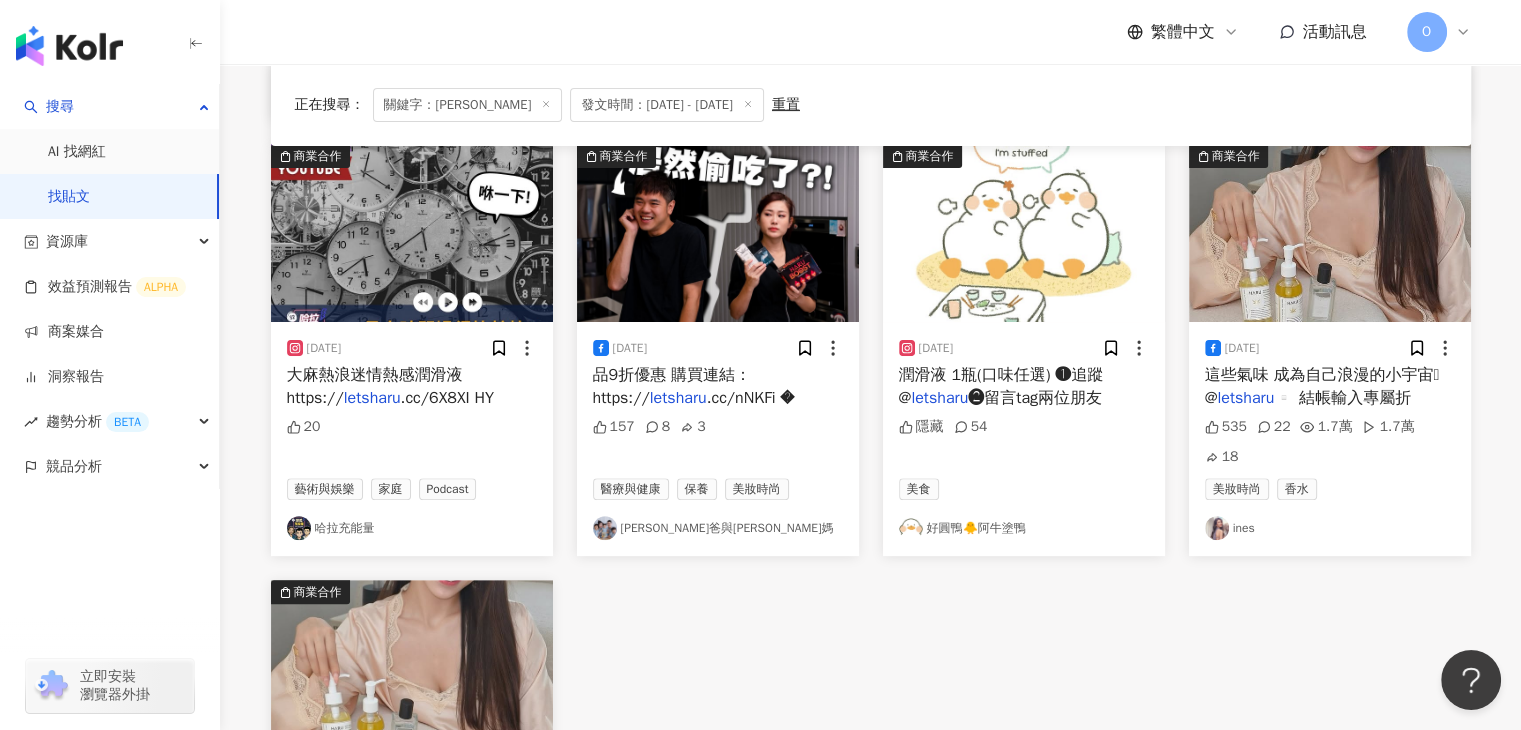 click at bounding box center (1330, 233) 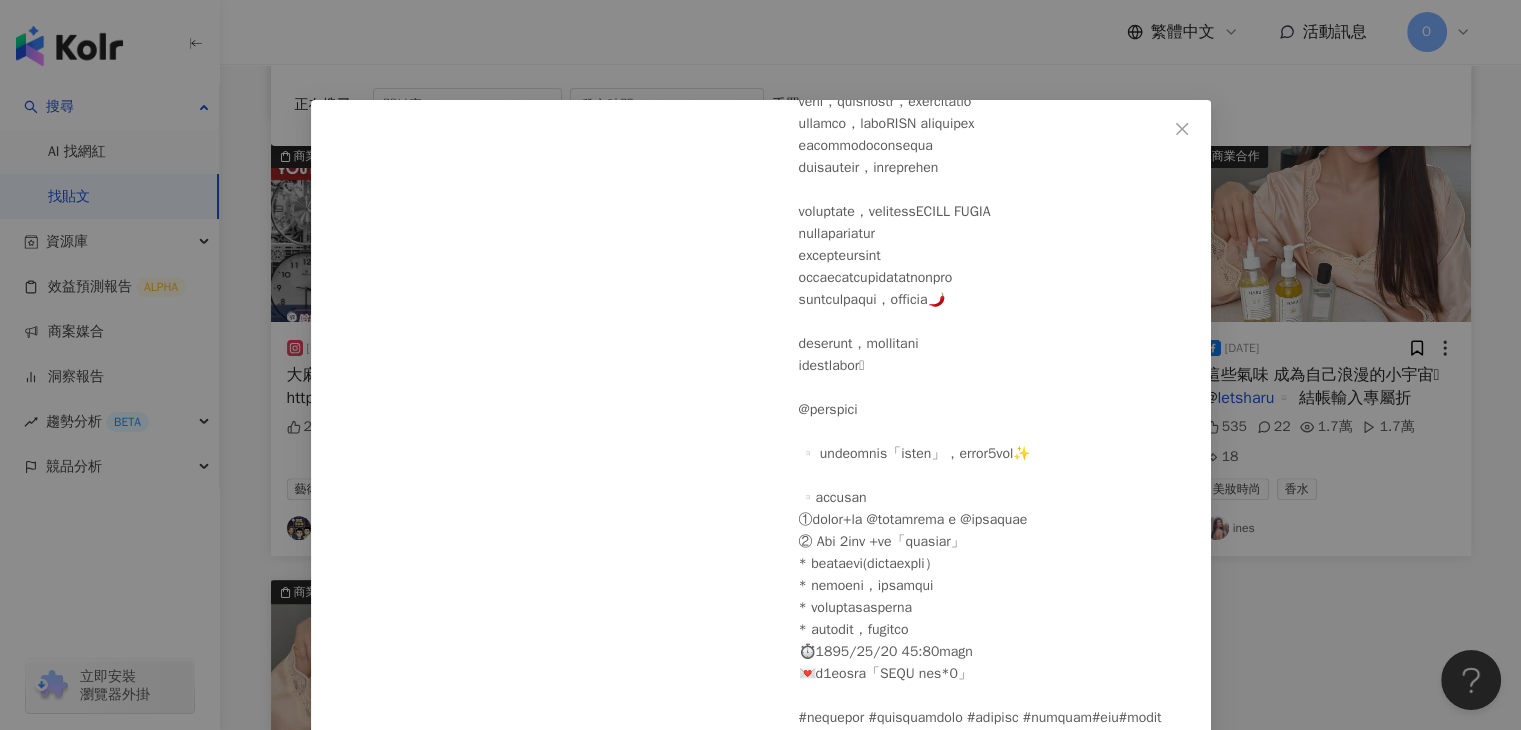 scroll, scrollTop: 248, scrollLeft: 0, axis: vertical 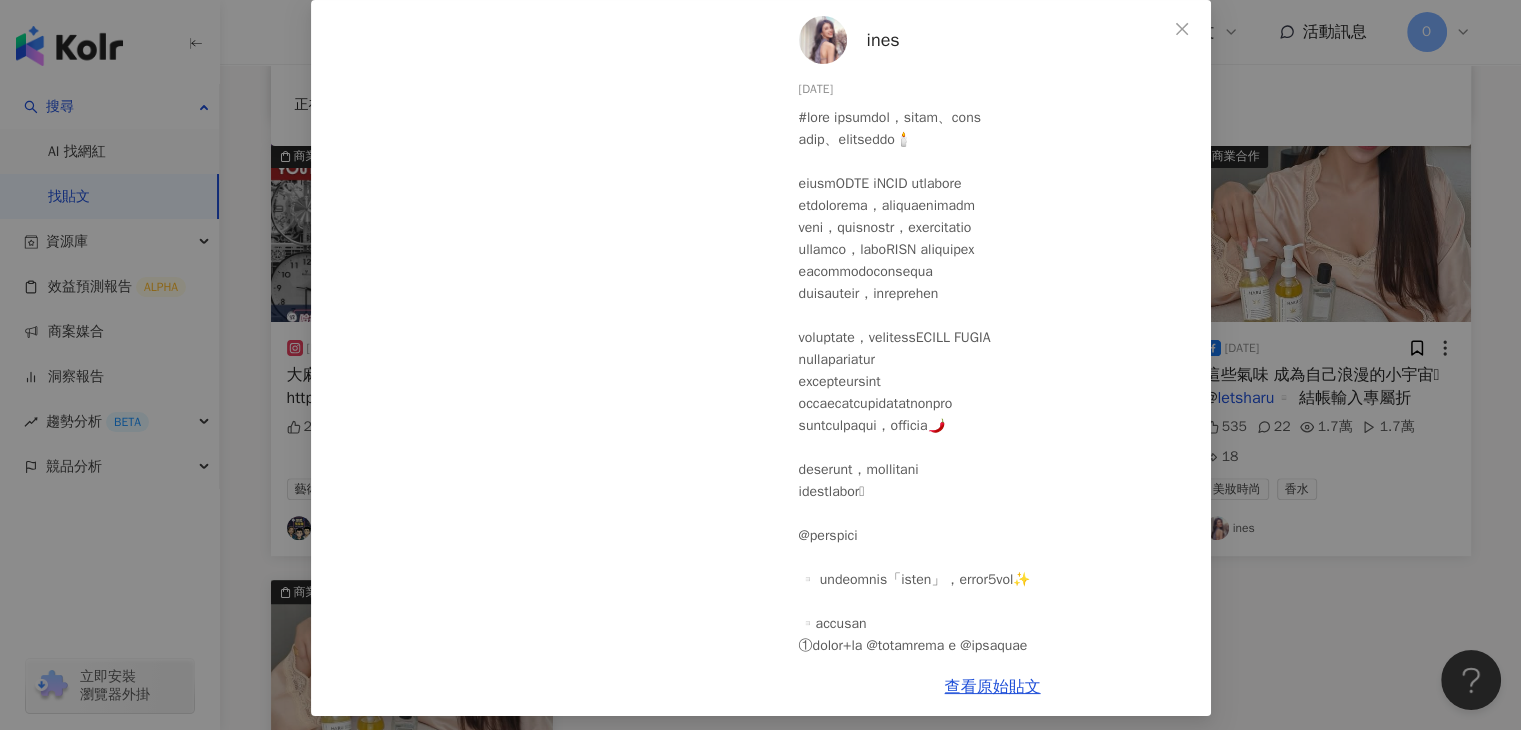 click on "ines [DATE] 535 22 1.7萬 1.7萬 18 查看原始貼文" at bounding box center [760, 365] 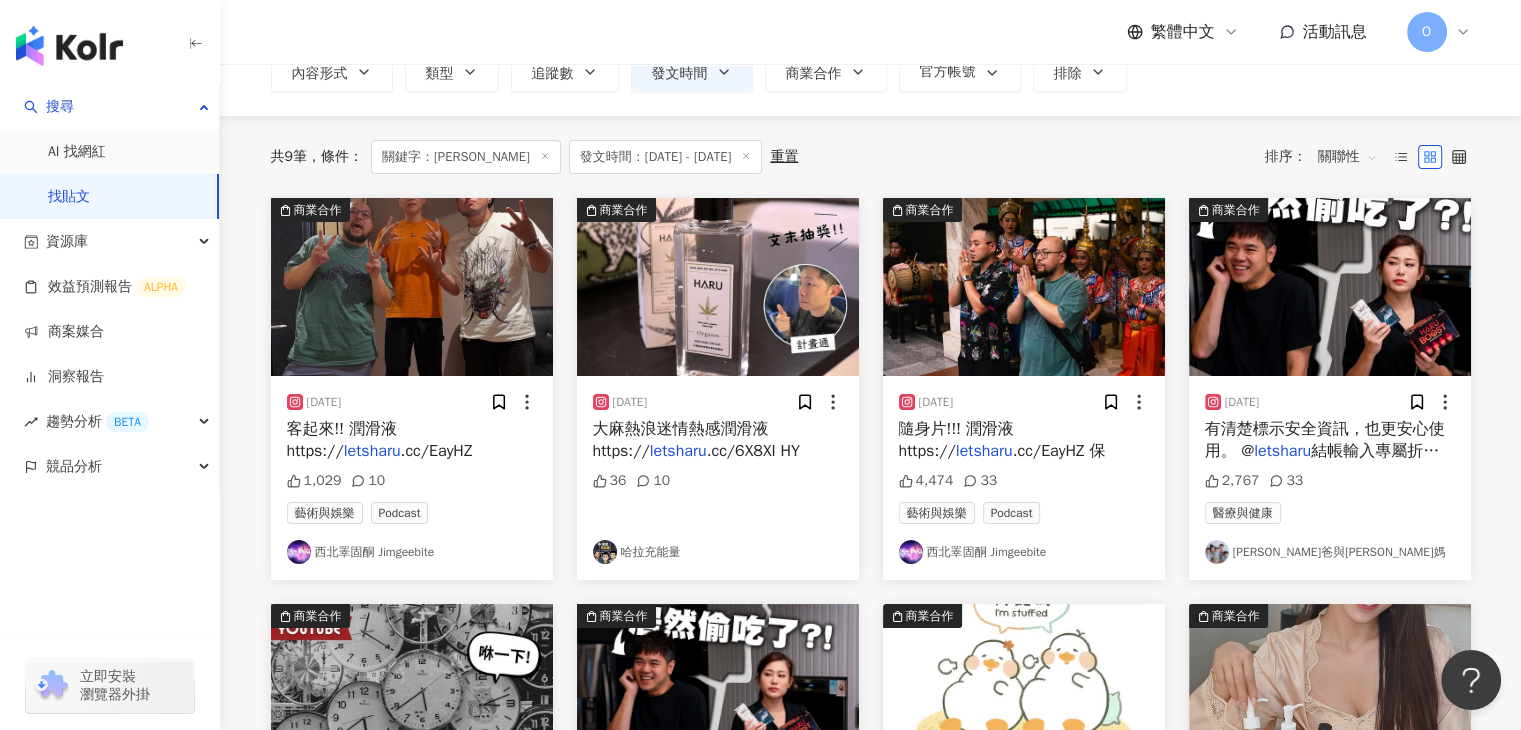 scroll, scrollTop: 0, scrollLeft: 0, axis: both 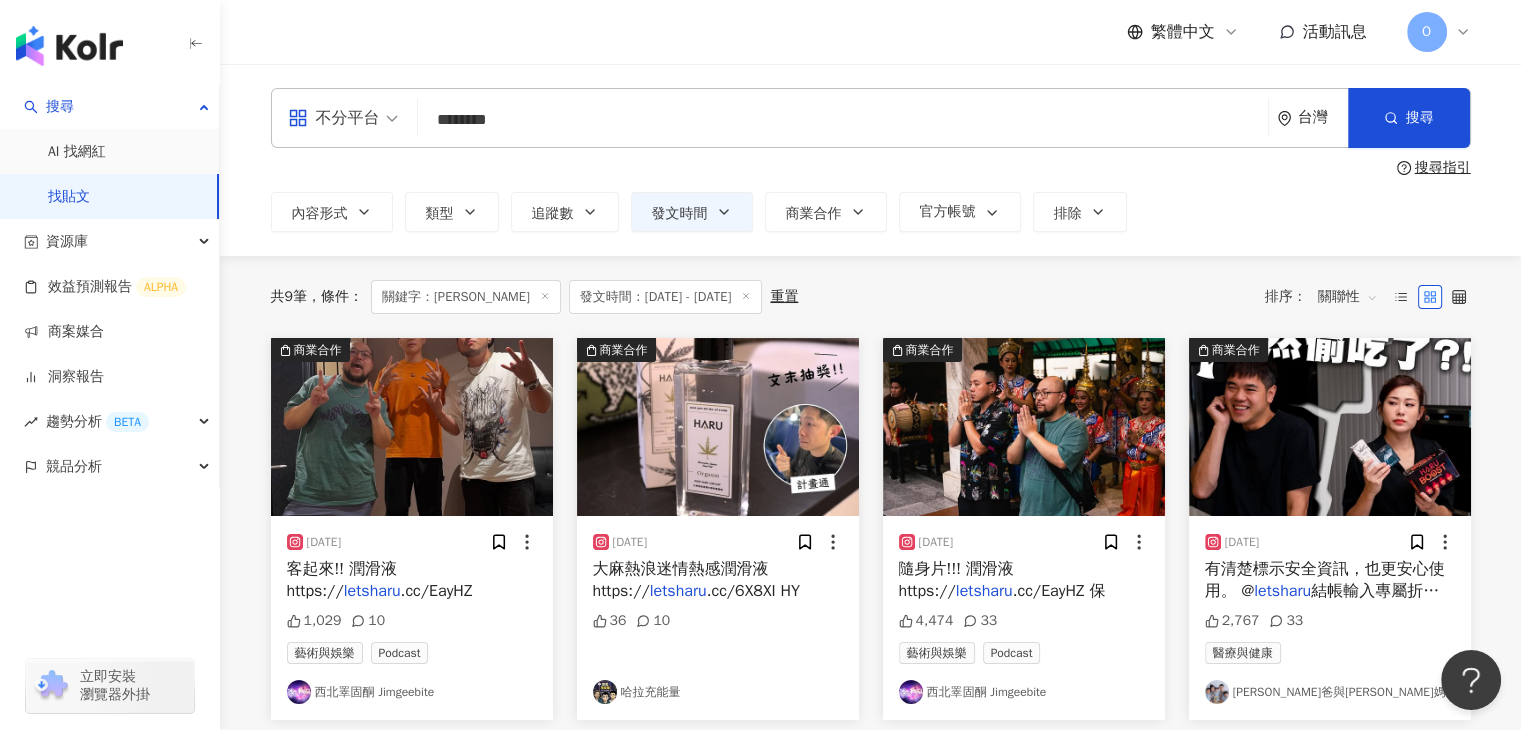 click on "********" at bounding box center (843, 119) 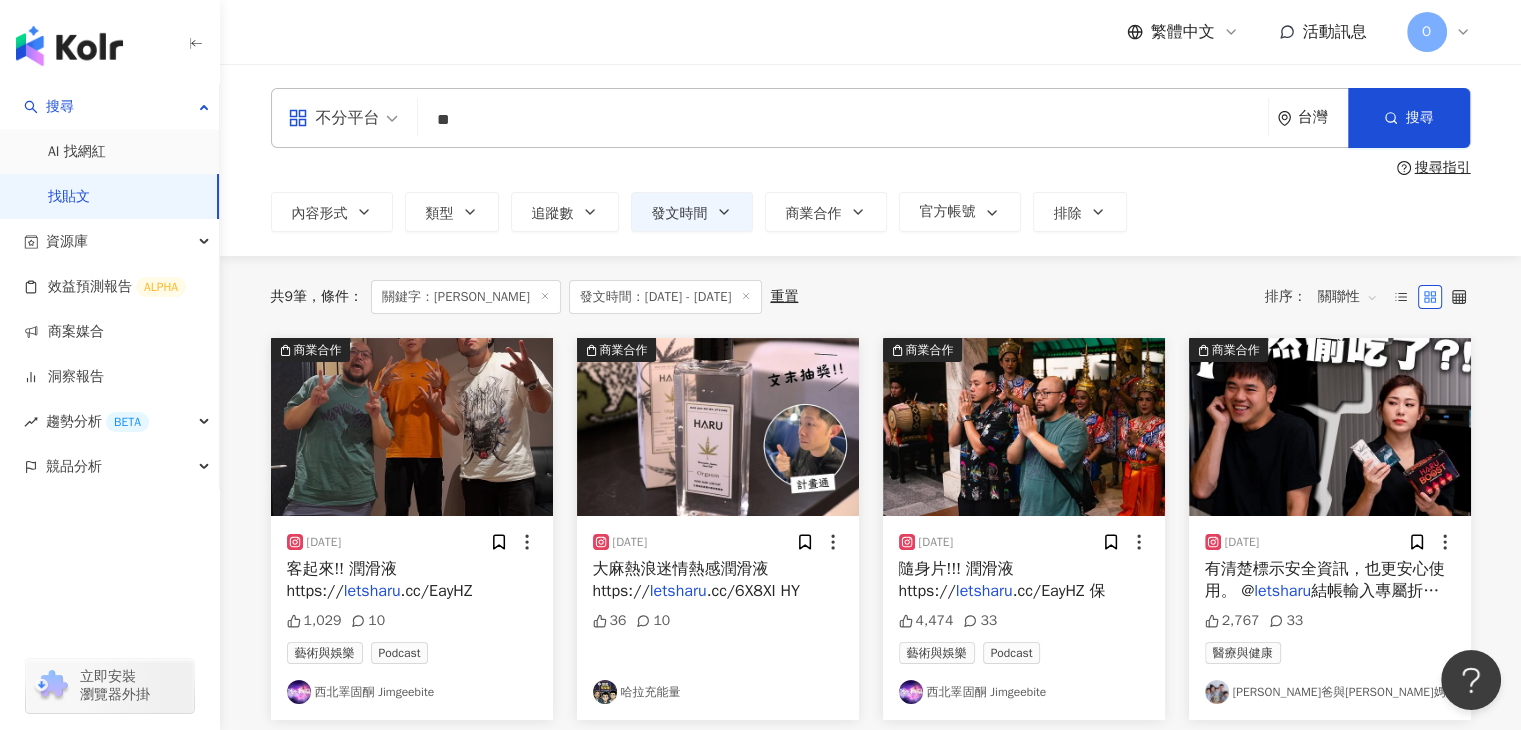 type on "*" 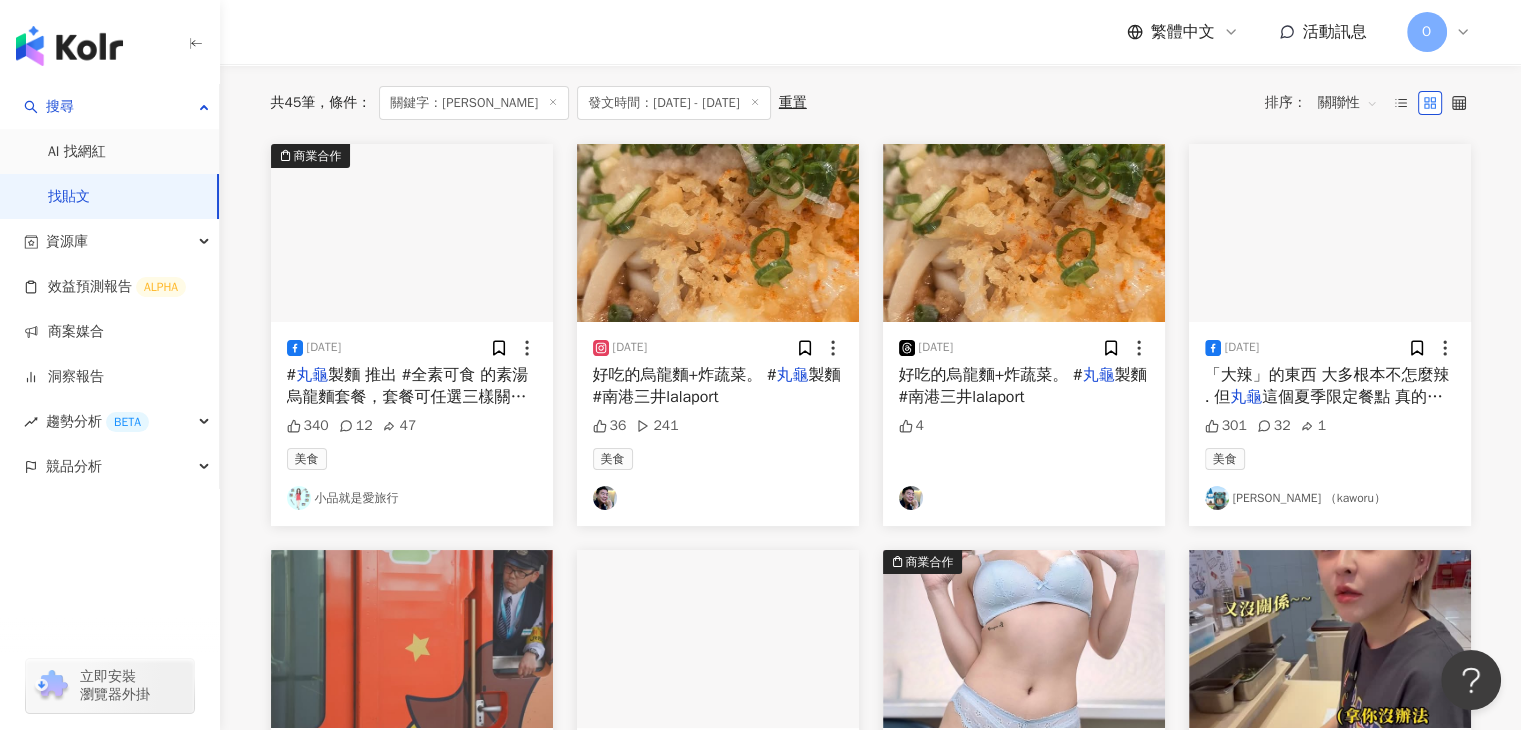 scroll, scrollTop: 0, scrollLeft: 0, axis: both 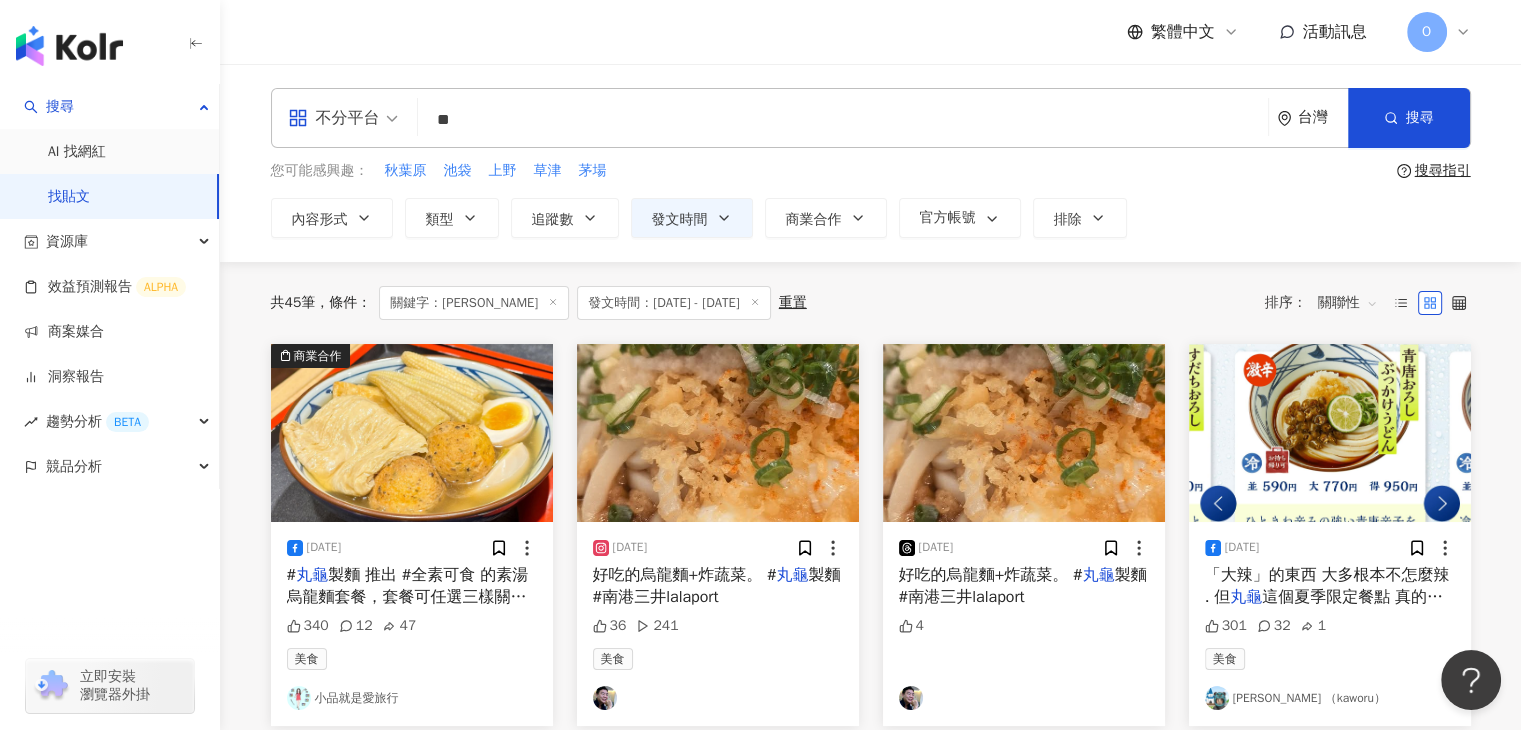 click on "**" at bounding box center (843, 119) 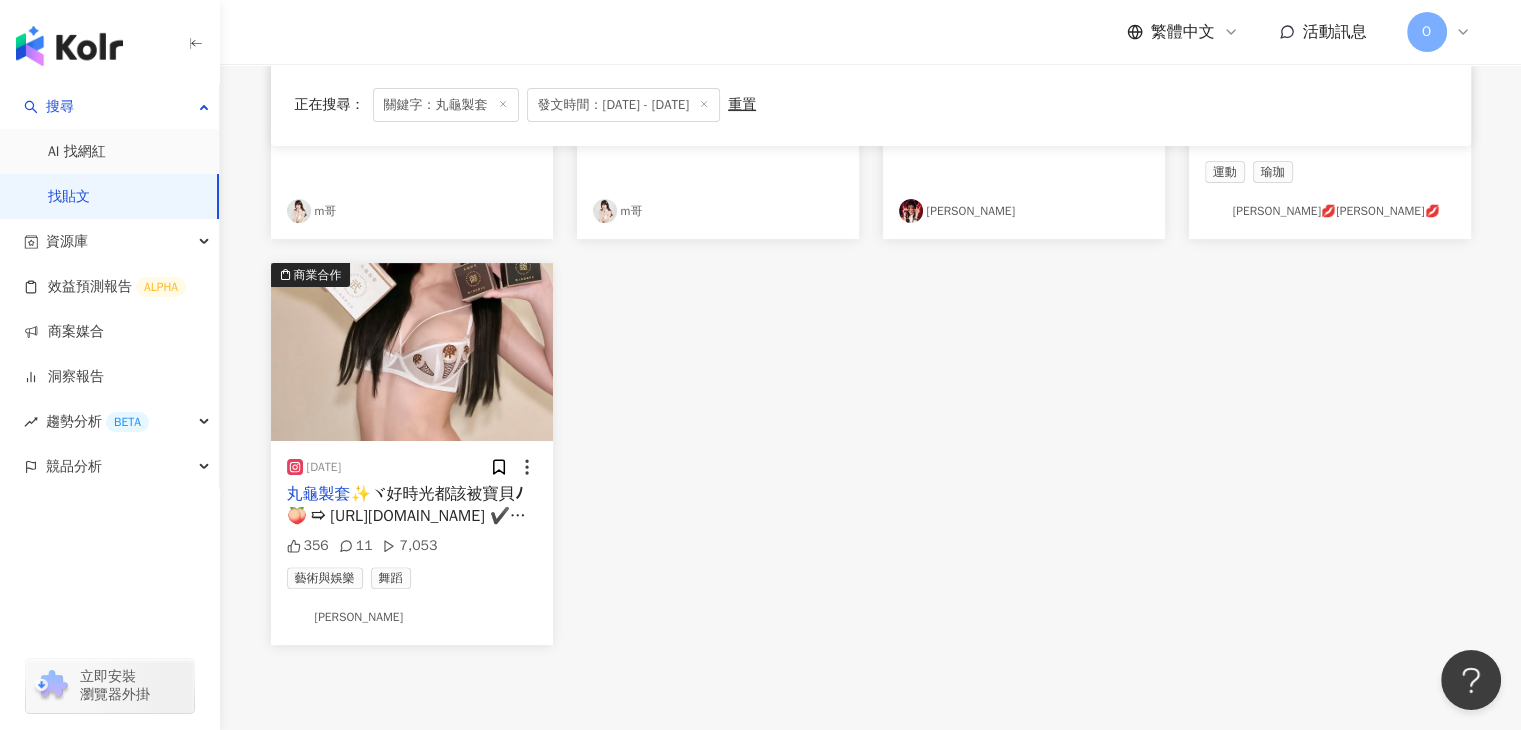 scroll, scrollTop: 500, scrollLeft: 0, axis: vertical 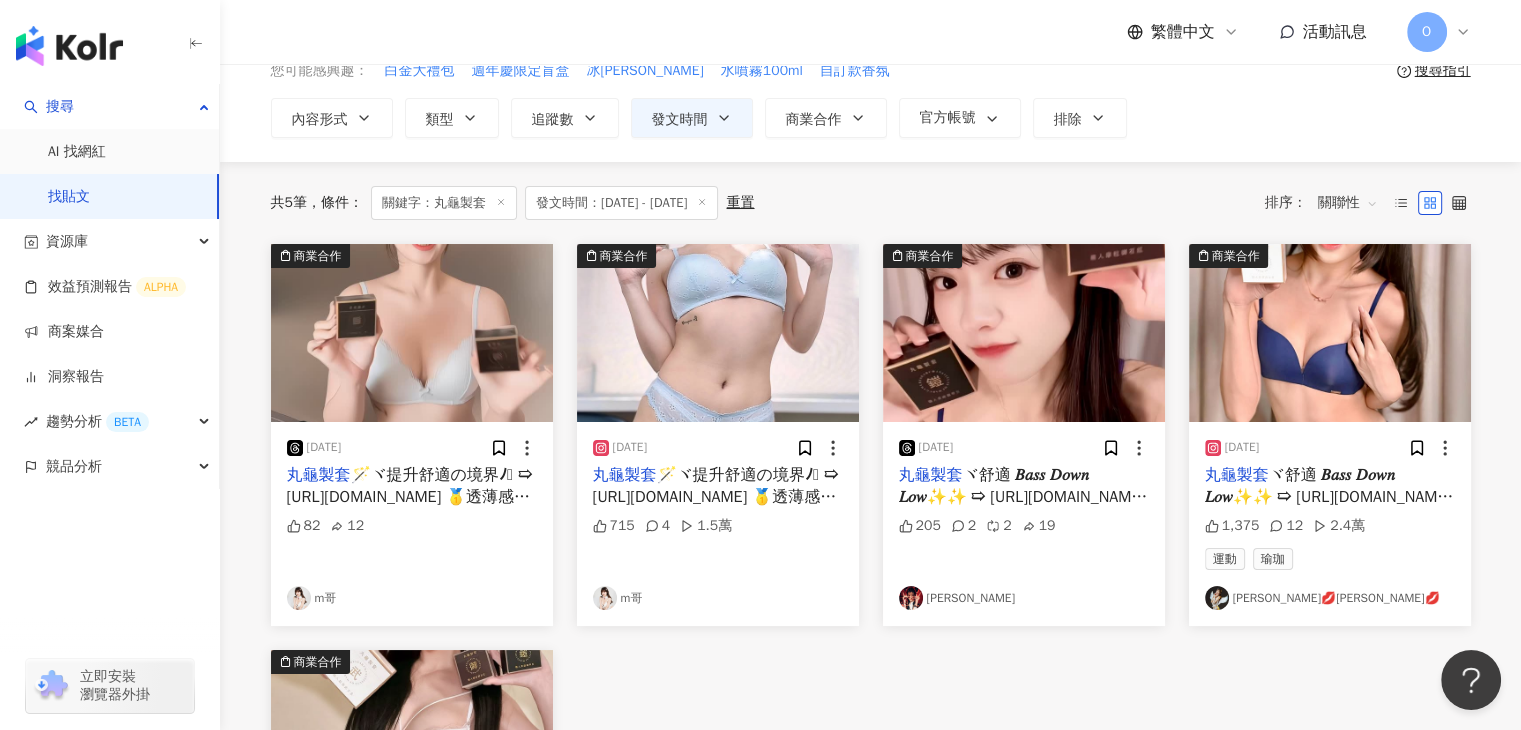 click at bounding box center (1024, 333) 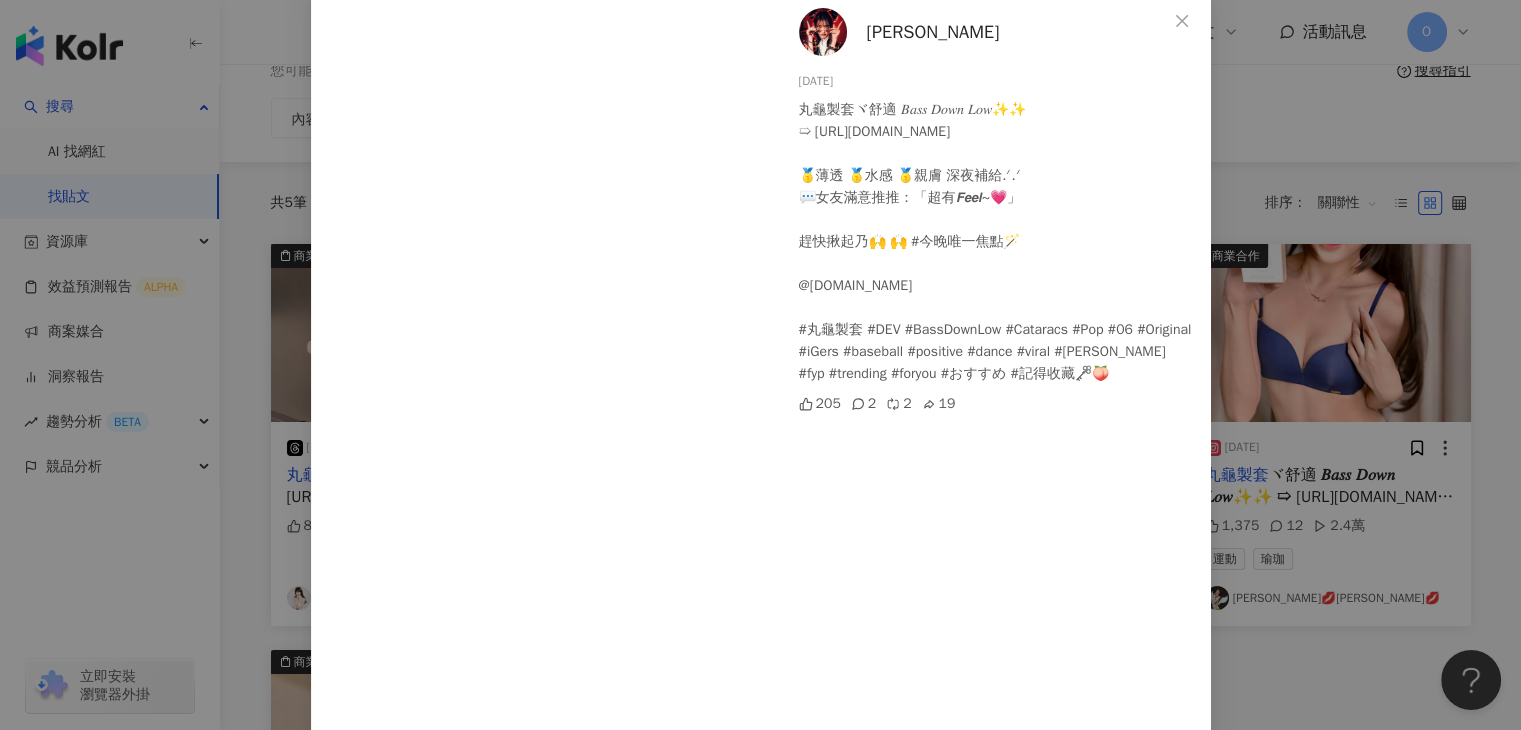 scroll, scrollTop: 200, scrollLeft: 0, axis: vertical 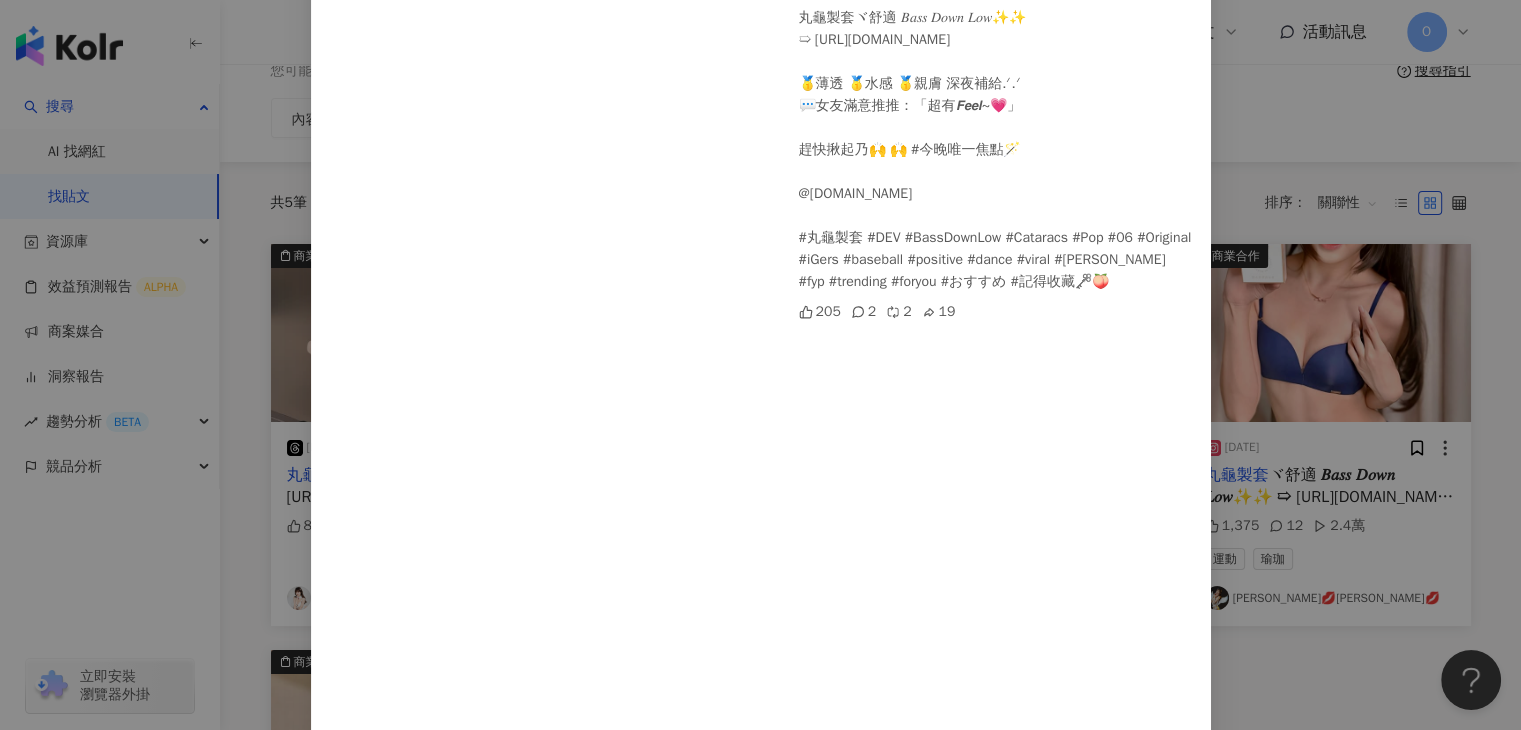click on "[PERSON_NAME][DATE] 丸龜製套ヾ舒適 𝐵𝑎𝑠𝑠 𝐷𝑜𝑤𝑛 𝐿𝑜𝑤✨✨
➯ [URL][DOMAIN_NAME]
🥇薄透 🥇水感 🥇親膚 深夜補給.ᐟ.ᐟ
💬女友滿意推推：「超有𝙁𝙚𝙚𝙡~💗」
趕快揪起乃🙌 🙌 #今晚唯一焦點🪄
@[DOMAIN_NAME]
#丸龜製套 #DEV #BassDownLow #Cataracs #Pop #06 #Original #iGers #baseball #positive #dance #viral #[PERSON_NAME] #fyp #trending #foryou #おすすめ #記得收藏🗝️🍑 205 2 2 19 查看原始貼文" at bounding box center (760, 365) 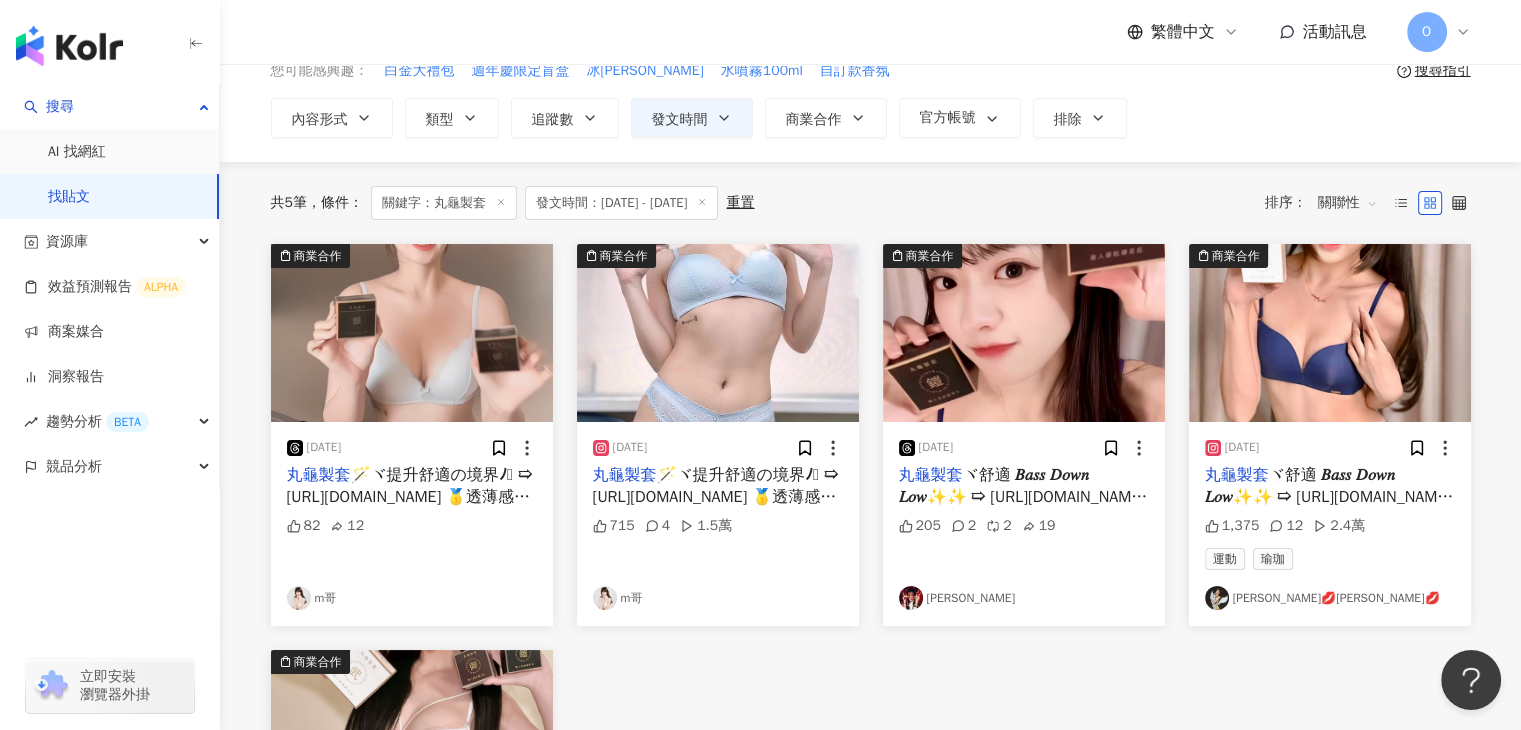 click at bounding box center (1330, 333) 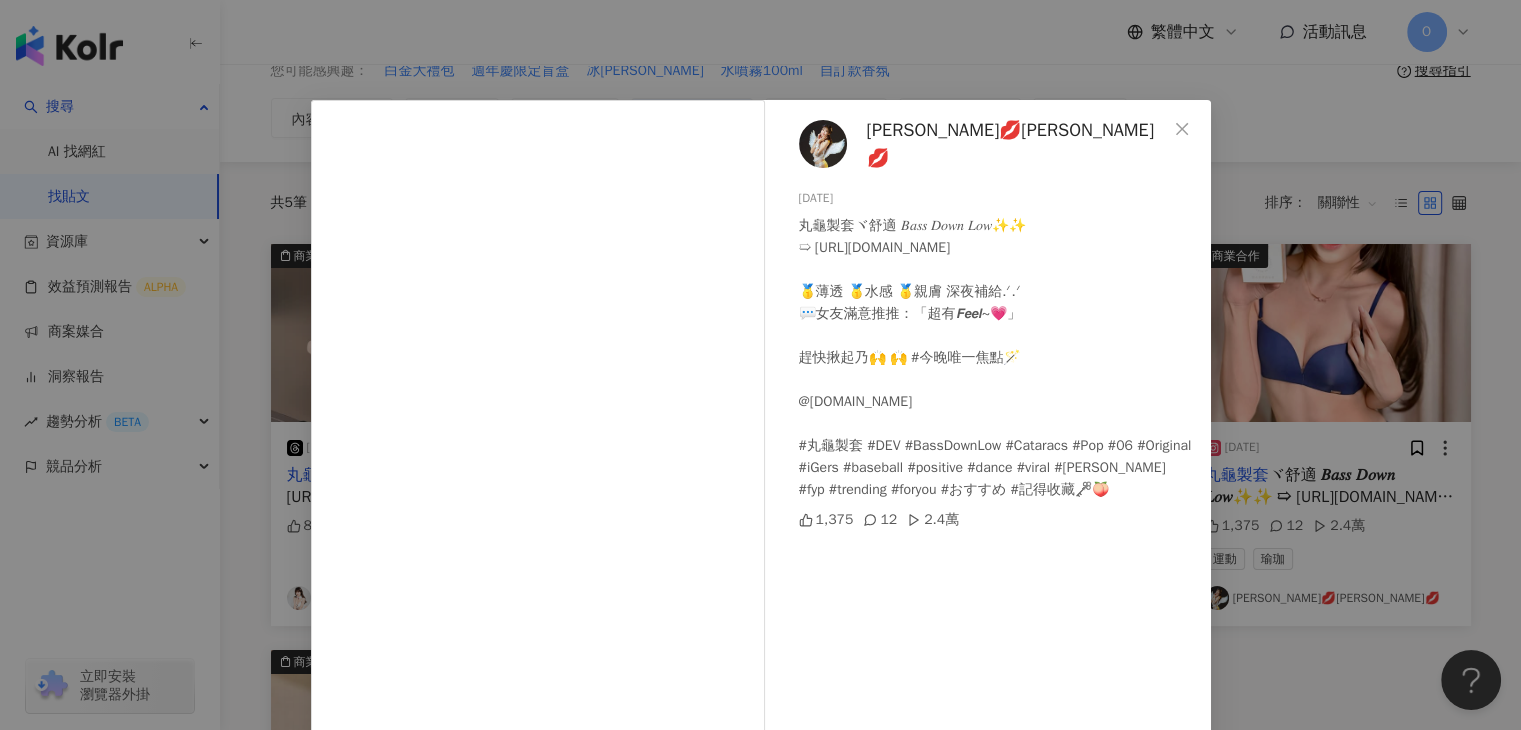 click on "丸龜製套ヾ舒適 𝐵𝑎𝑠𝑠 𝐷𝑜𝑤𝑛 𝐿𝑜𝑤✨✨
➯ [URL][DOMAIN_NAME]
🥇薄透 🥇水感 🥇親膚 深夜補給.ᐟ.ᐟ
💬女友滿意推推：「超有𝙁𝙚𝙚𝙡~💗」
趕快揪起乃🙌 🙌 #今晚唯一焦點🪄
@[DOMAIN_NAME]
#丸龜製套 #DEV #BassDownLow #Cataracs #Pop #06 #Original #iGers #baseball #positive #dance #viral #[PERSON_NAME] #fyp #trending #foryou #おすすめ #記得收藏🗝️🍑" at bounding box center [997, 358] 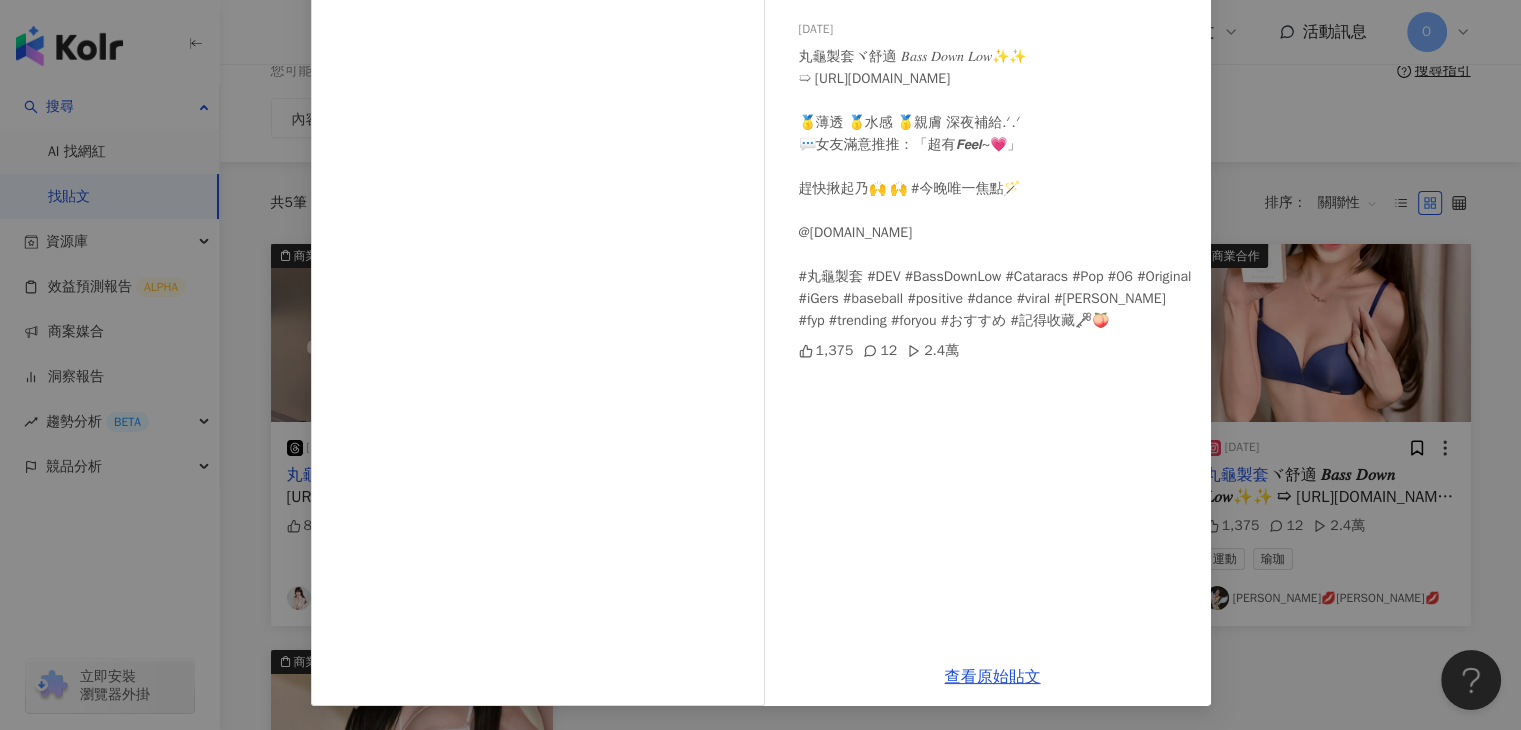 scroll, scrollTop: 0, scrollLeft: 0, axis: both 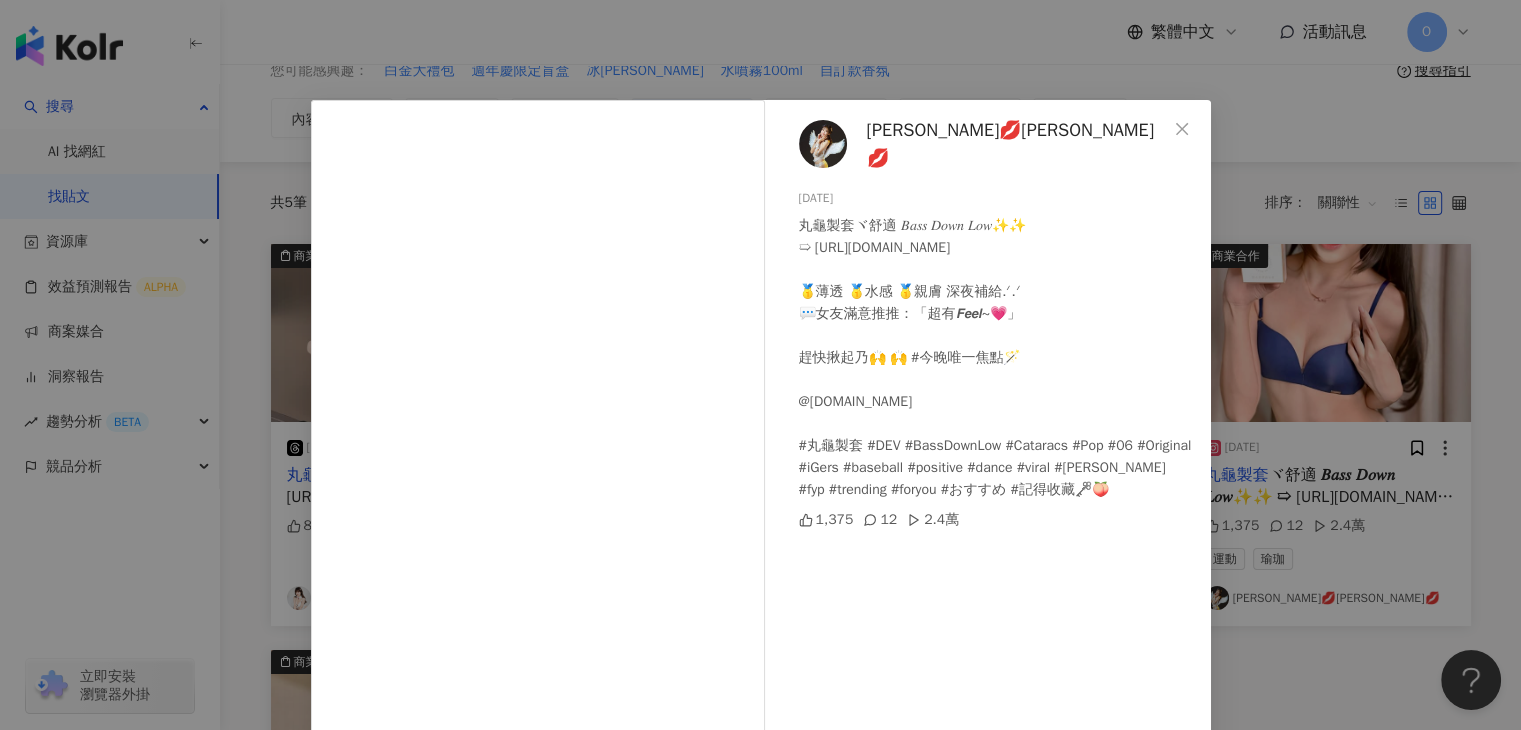 click on "[PERSON_NAME]💋[PERSON_NAME]💋 [DATE] 丸龜製套ヾ舒適 𝐵𝑎𝑠𝑠 𝐷𝑜𝑤𝑛 𝐿𝑜𝑤✨✨
➯ [URL][DOMAIN_NAME]
🥇薄透 🥇水感 🥇親膚 深夜補給.ᐟ.ᐟ
💬女友滿意推推：「超有𝙁𝙚𝙚𝙡~💗」
趕快揪起乃🙌 🙌 #今晚唯一焦點🪄
@[DOMAIN_NAME]
#丸龜製套 #DEV #BassDownLow #Cataracs #Pop #06 #Original #iGers #baseball #positive #dance #viral #[PERSON_NAME] #fyp #trending #foryou #おすすめ #記得收藏🗝️🍑 1,375 12 2.4萬 查看原始貼文" at bounding box center (760, 365) 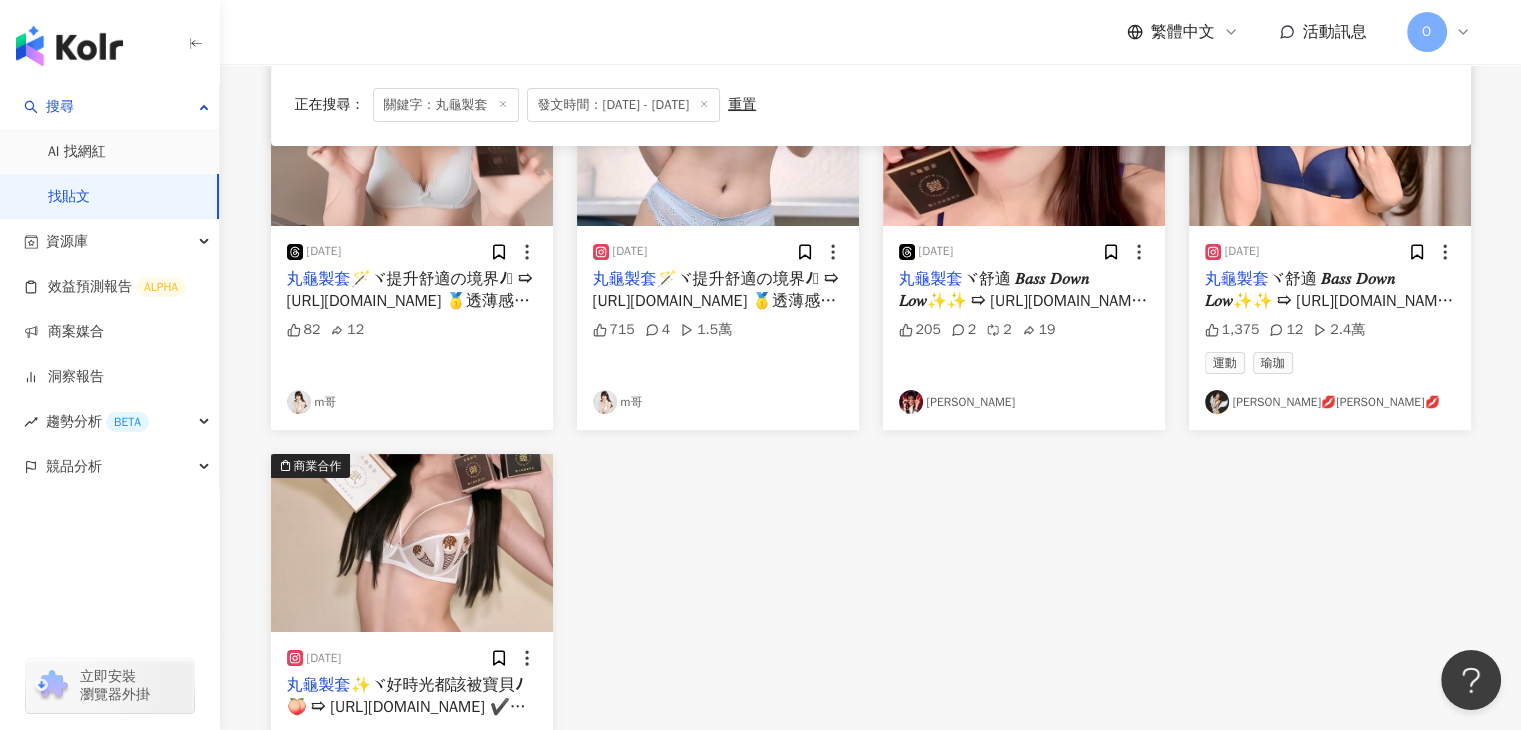 scroll, scrollTop: 0, scrollLeft: 0, axis: both 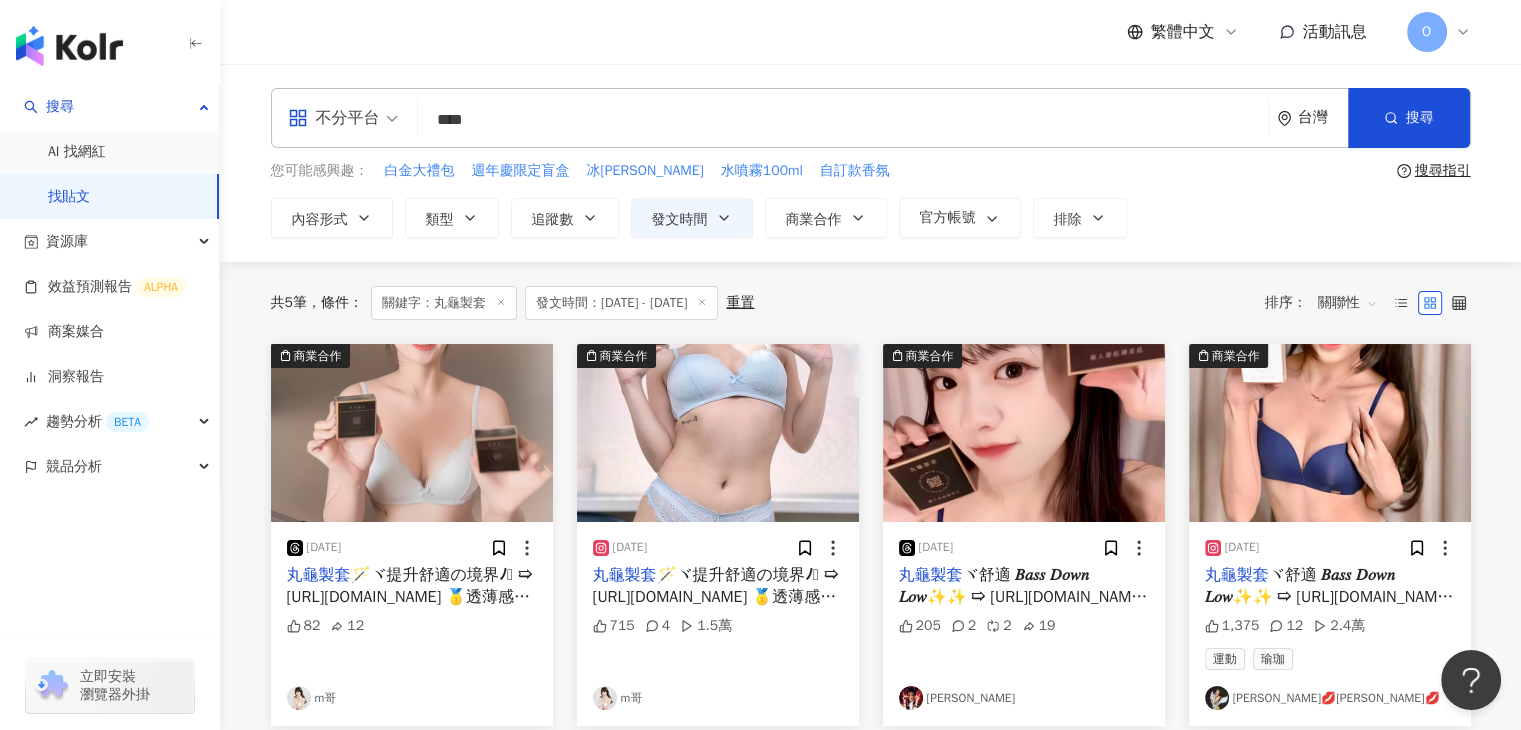 drag, startPoint x: 540, startPoint y: 123, endPoint x: 416, endPoint y: 122, distance: 124.004036 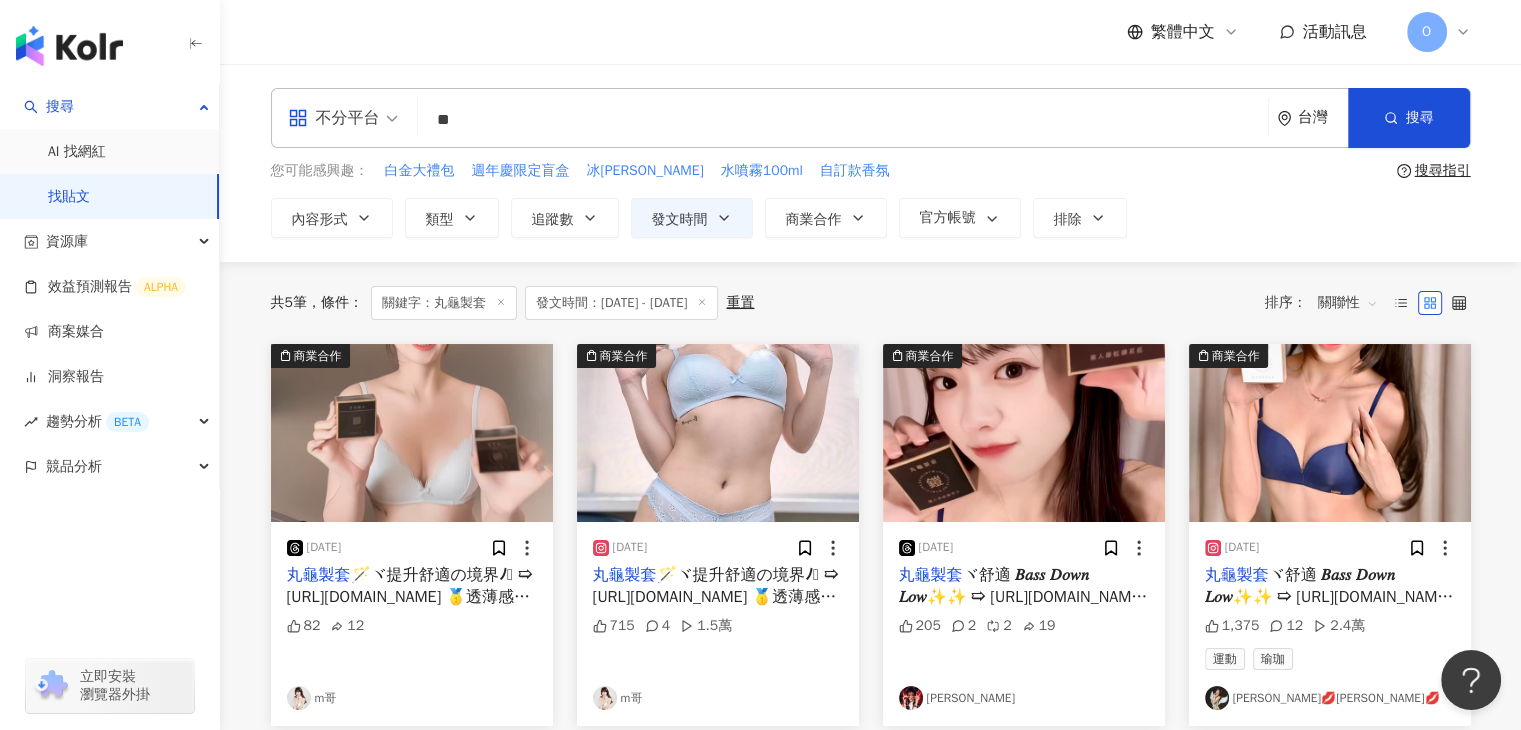 type on "*" 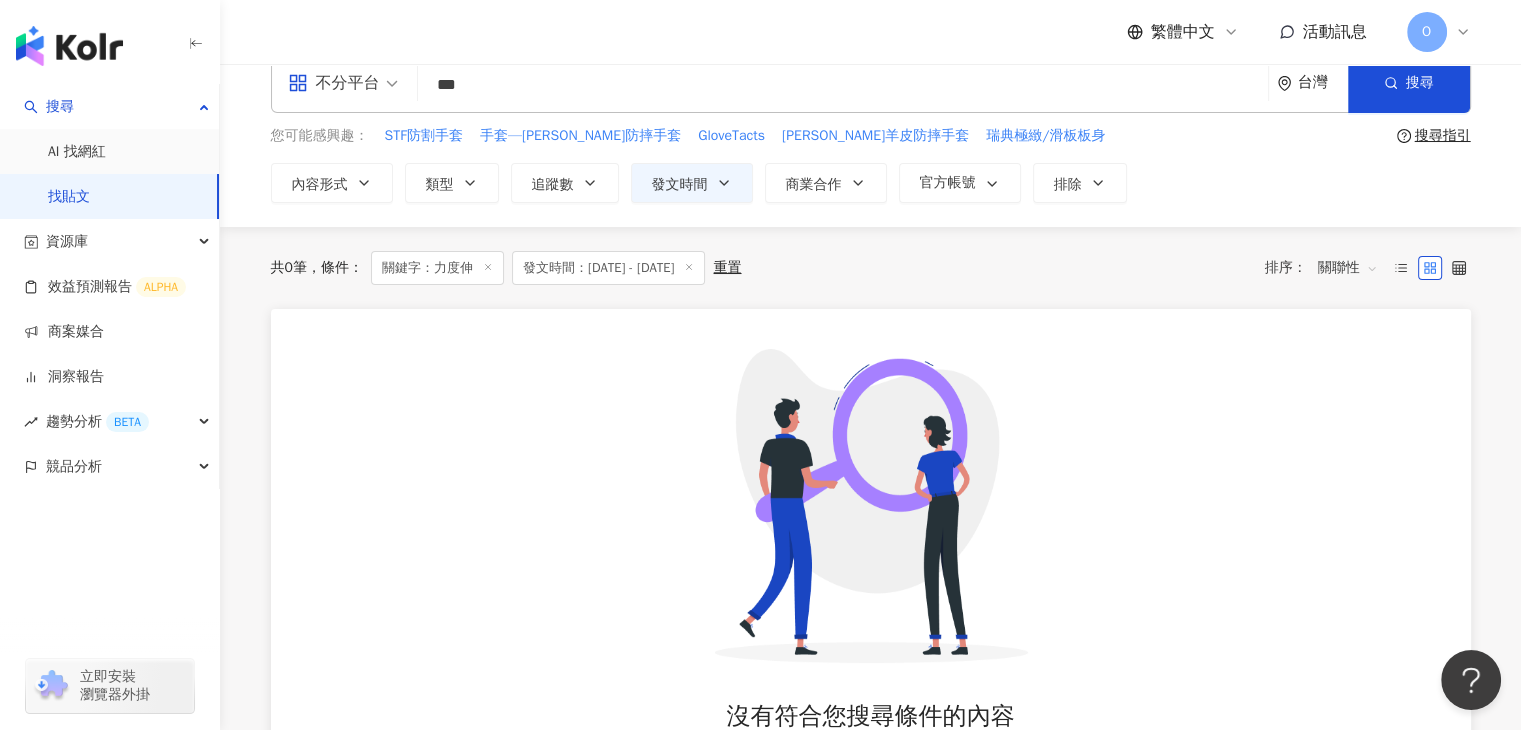 scroll, scrollTop: 0, scrollLeft: 0, axis: both 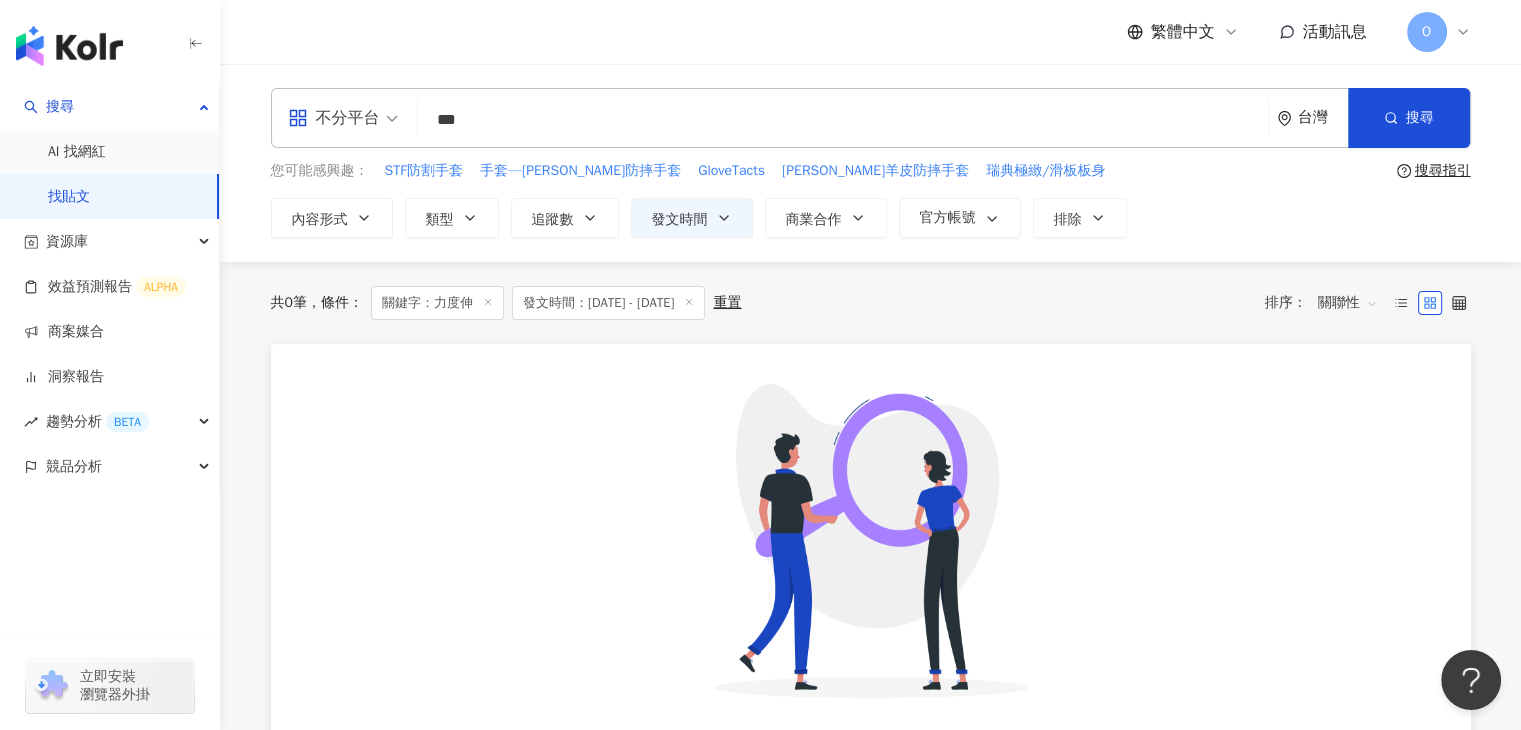 click on "***" at bounding box center (843, 119) 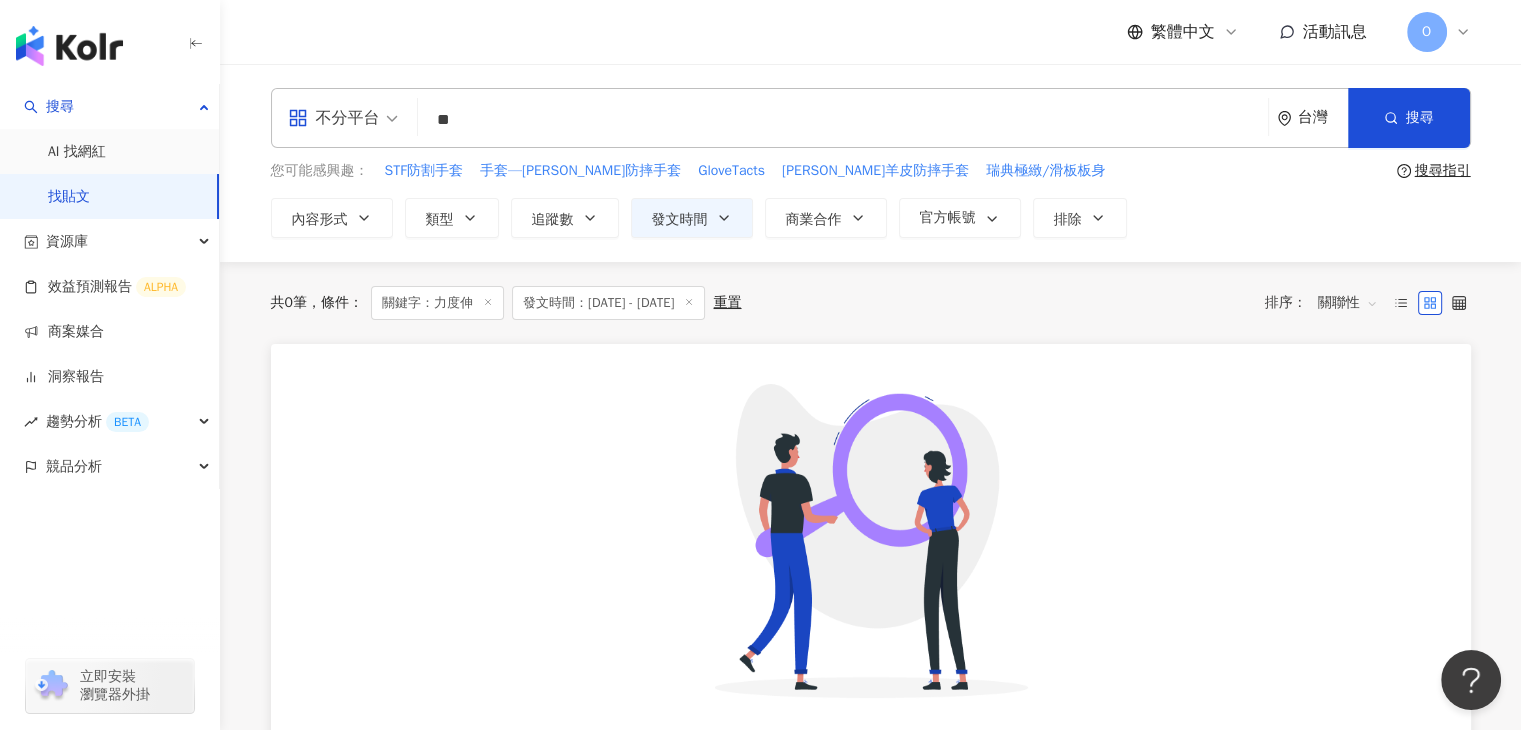 type on "*" 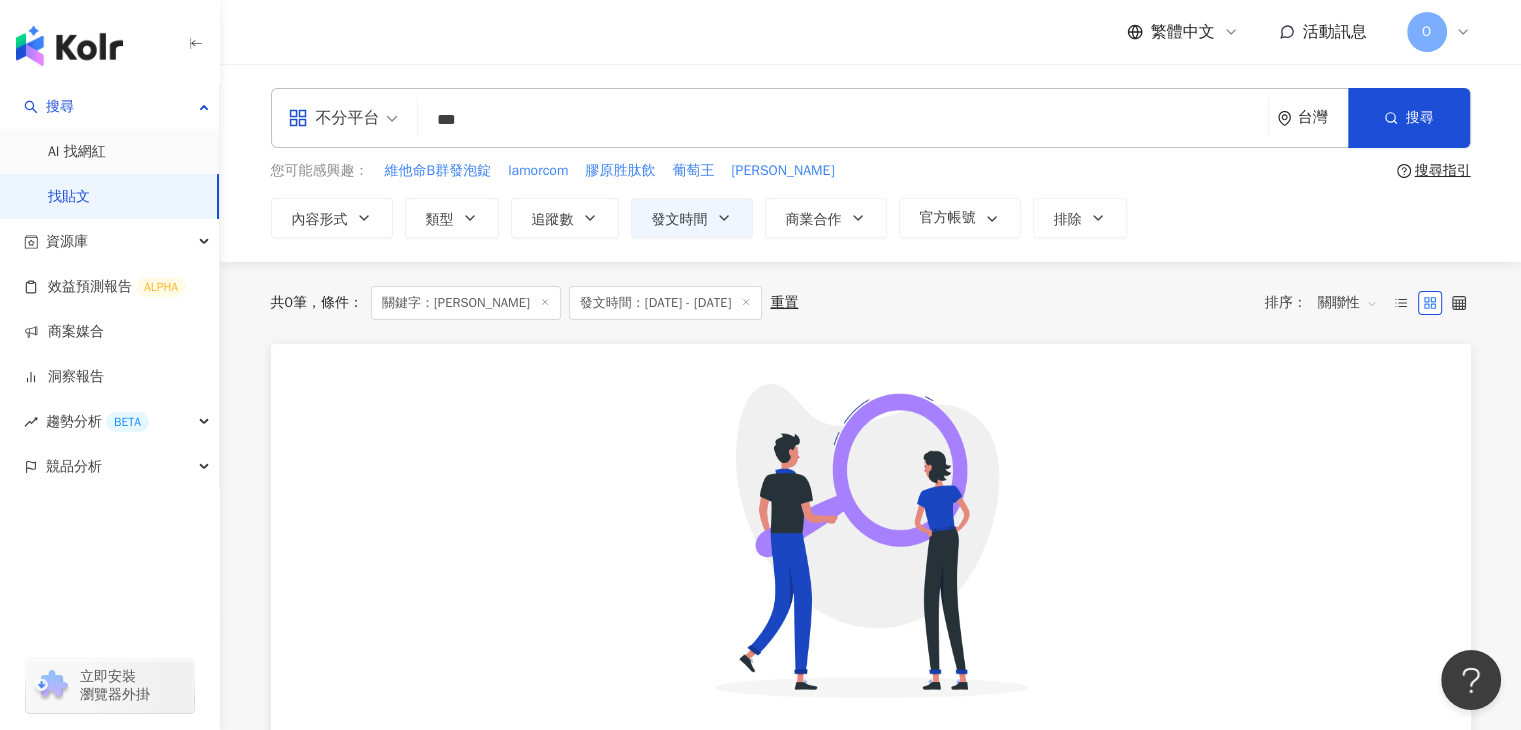 drag, startPoint x: 507, startPoint y: 127, endPoint x: 396, endPoint y: 133, distance: 111.16204 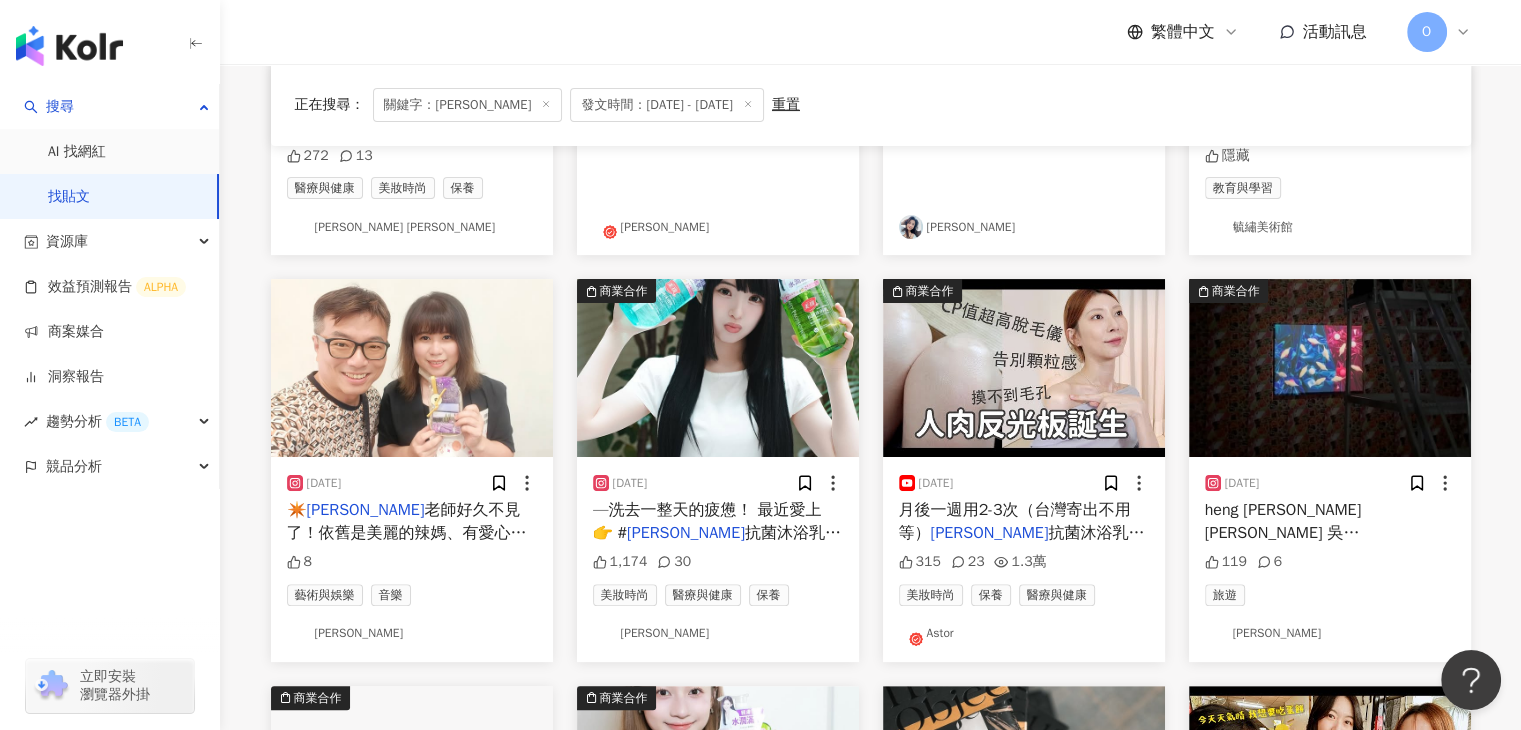 scroll, scrollTop: 500, scrollLeft: 0, axis: vertical 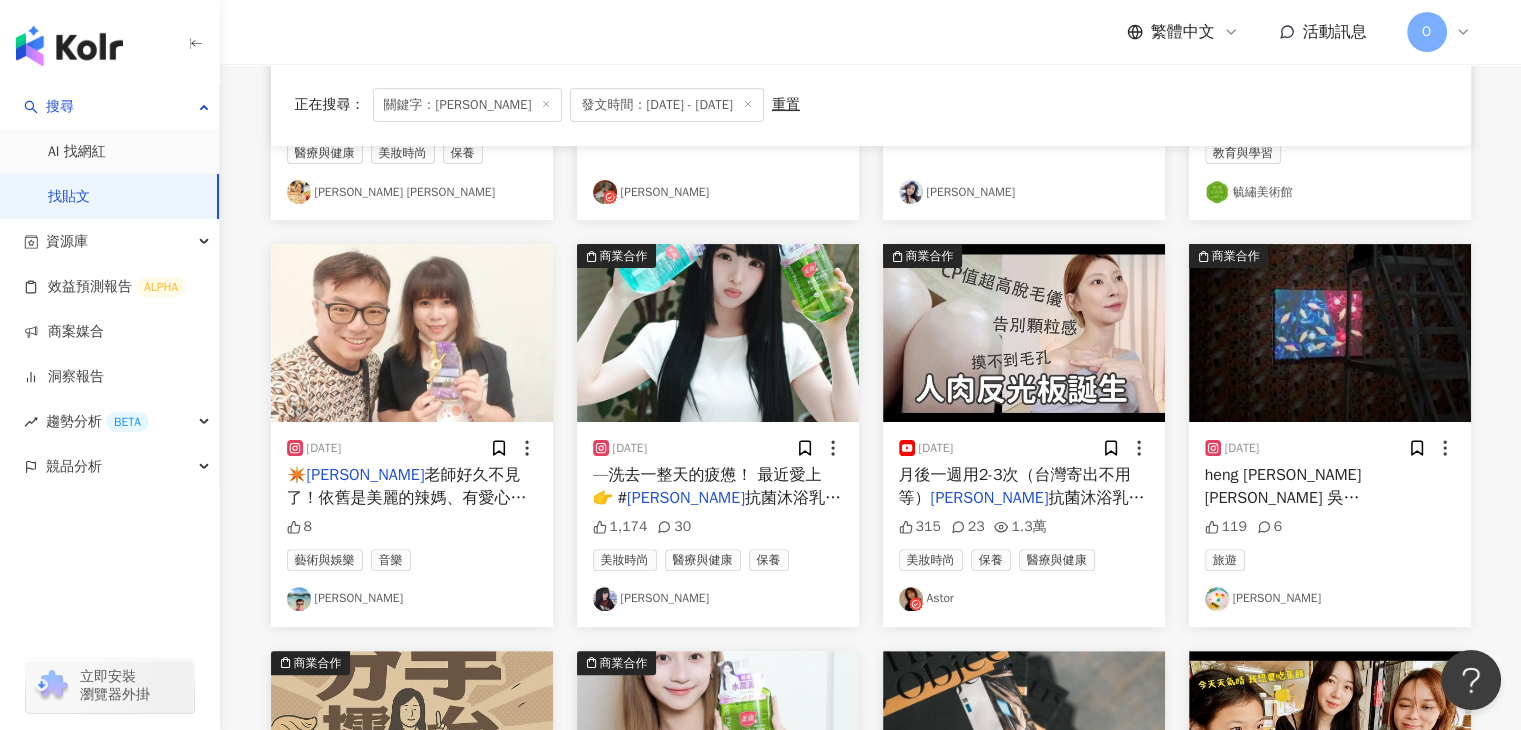 click at bounding box center (1024, 333) 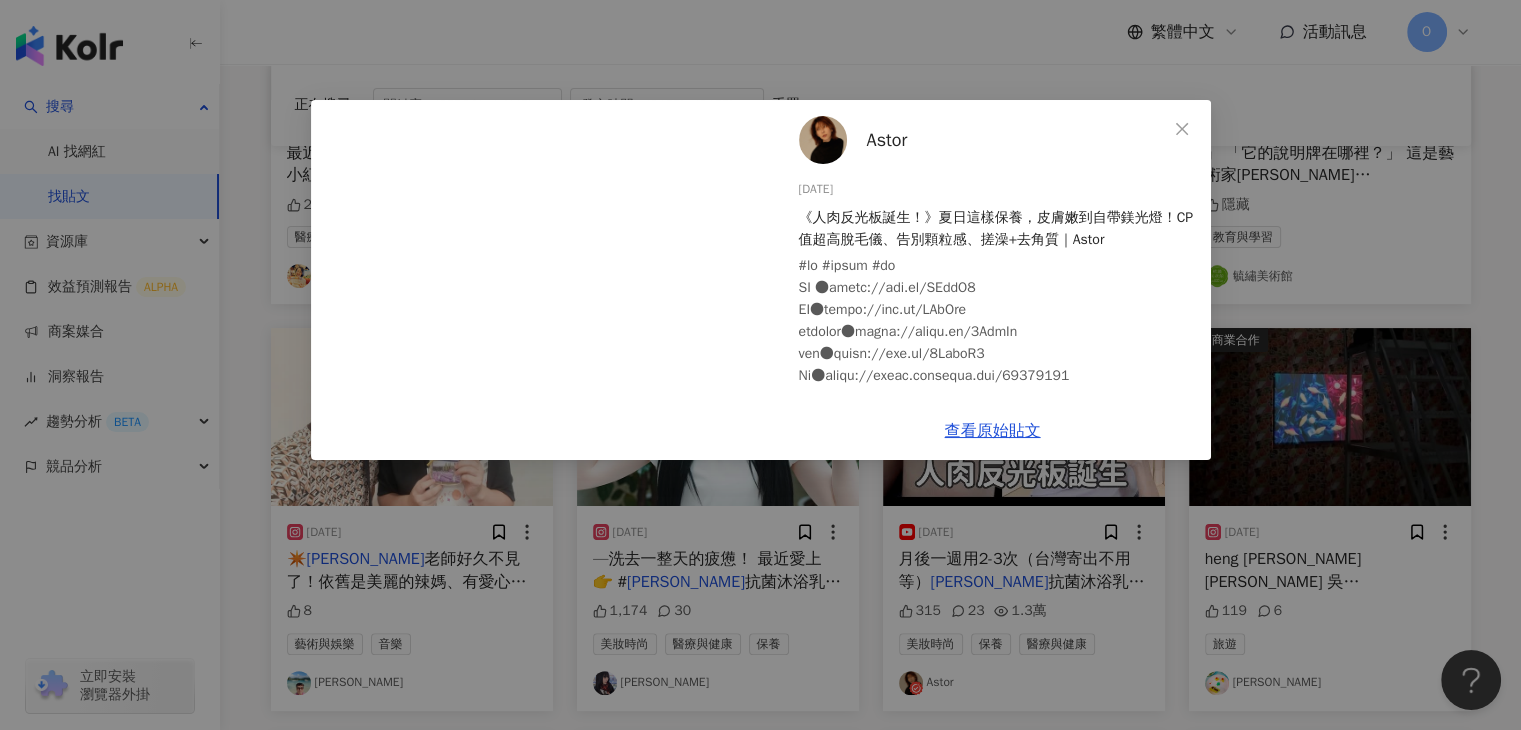 scroll, scrollTop: 200, scrollLeft: 0, axis: vertical 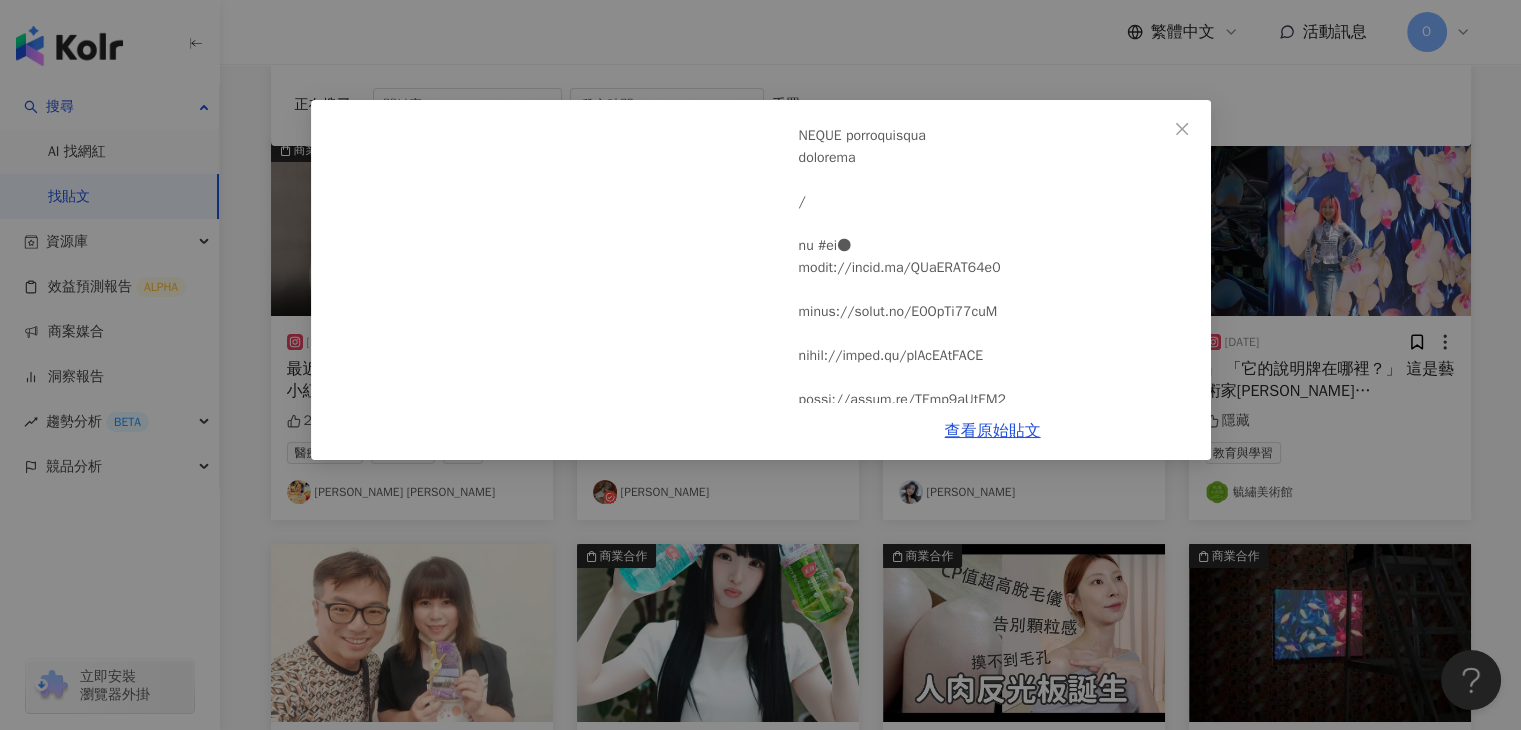 click on "Astor [DATE] 《人肉反光板誕生！》夏日這樣保養，皮膚嫩到自帶鎂光燈！CP值超高脫毛儀、告別顆粒感、搓澡+去角質｜Astor 315 23 1.3萬 查看原始貼文" at bounding box center [760, 365] 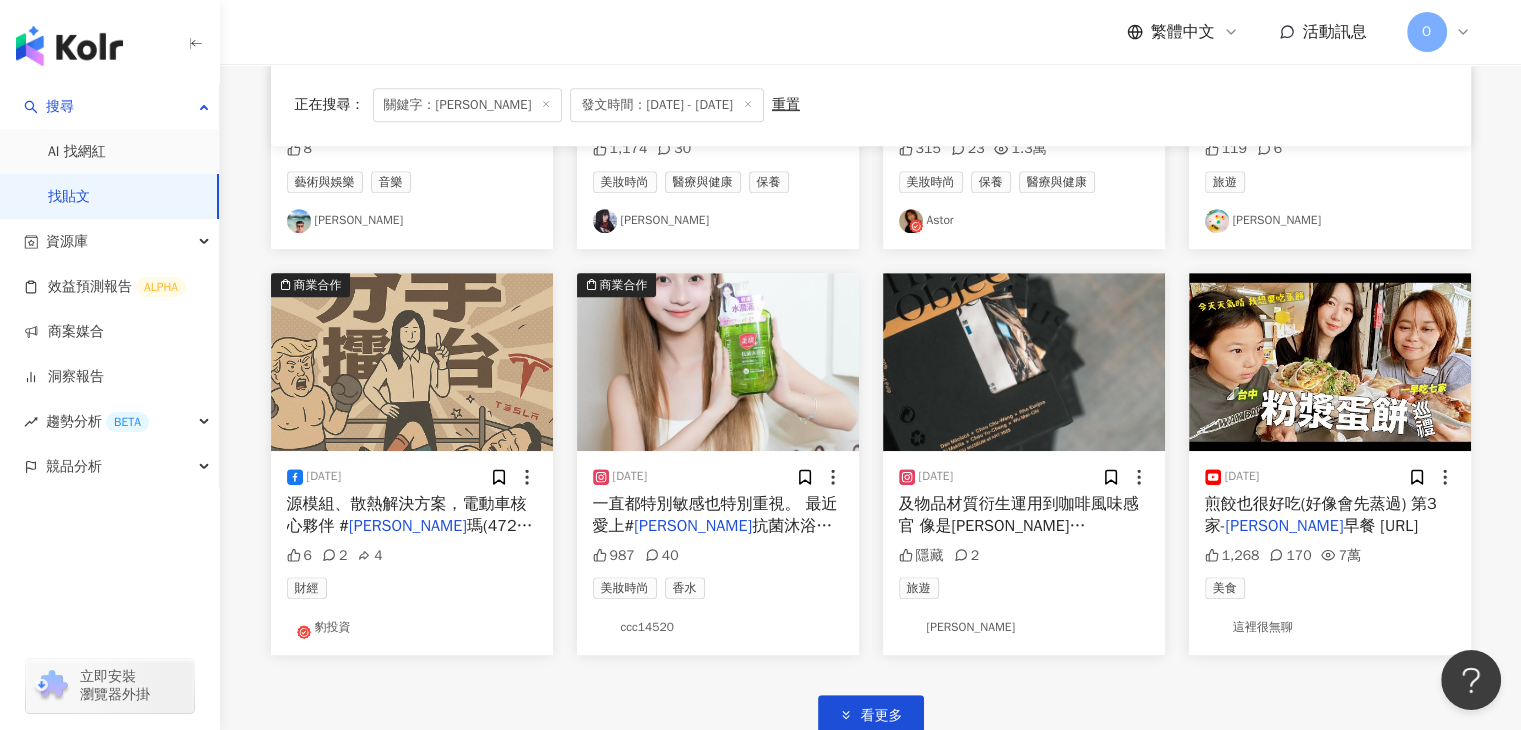 scroll, scrollTop: 900, scrollLeft: 0, axis: vertical 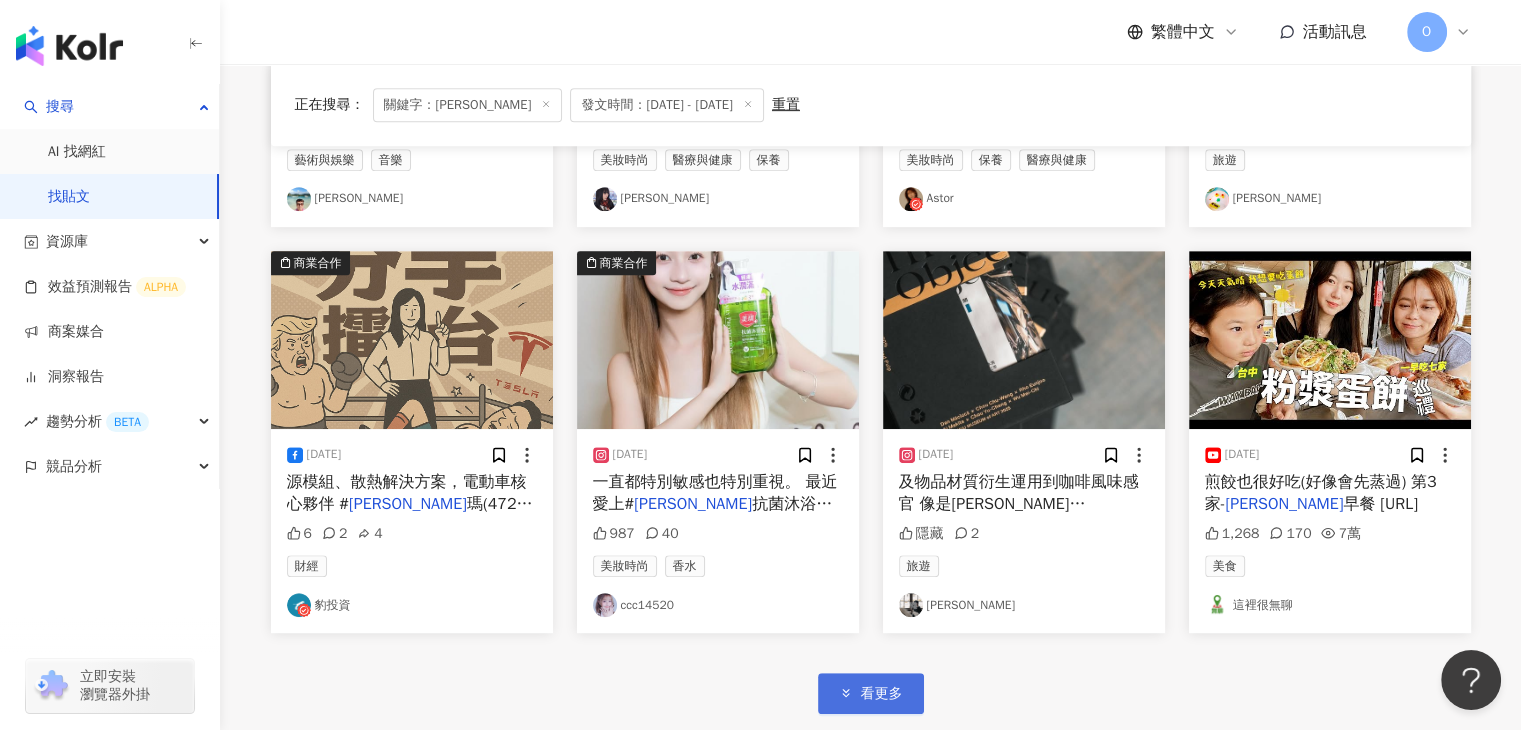 click on "看更多" at bounding box center (882, 694) 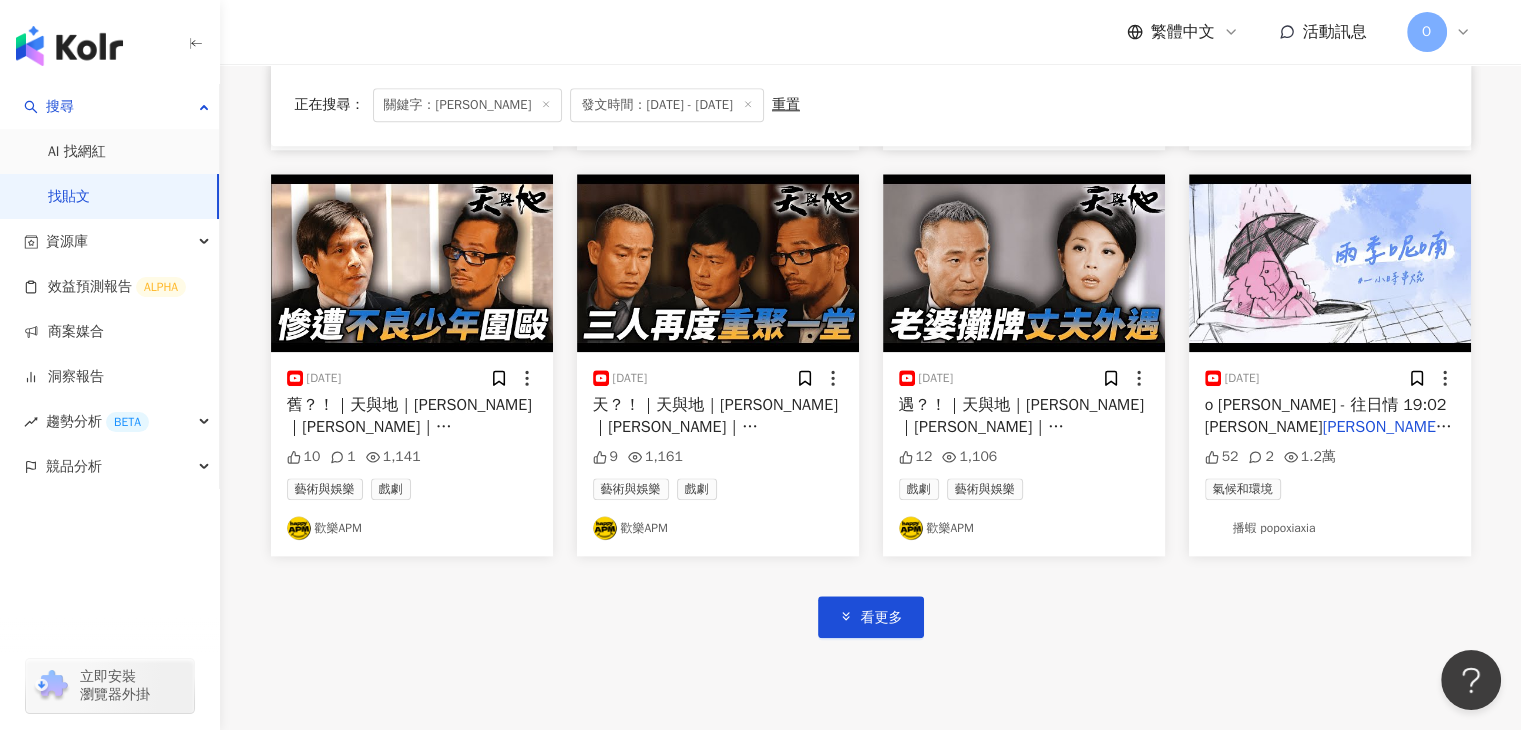 scroll, scrollTop: 2200, scrollLeft: 0, axis: vertical 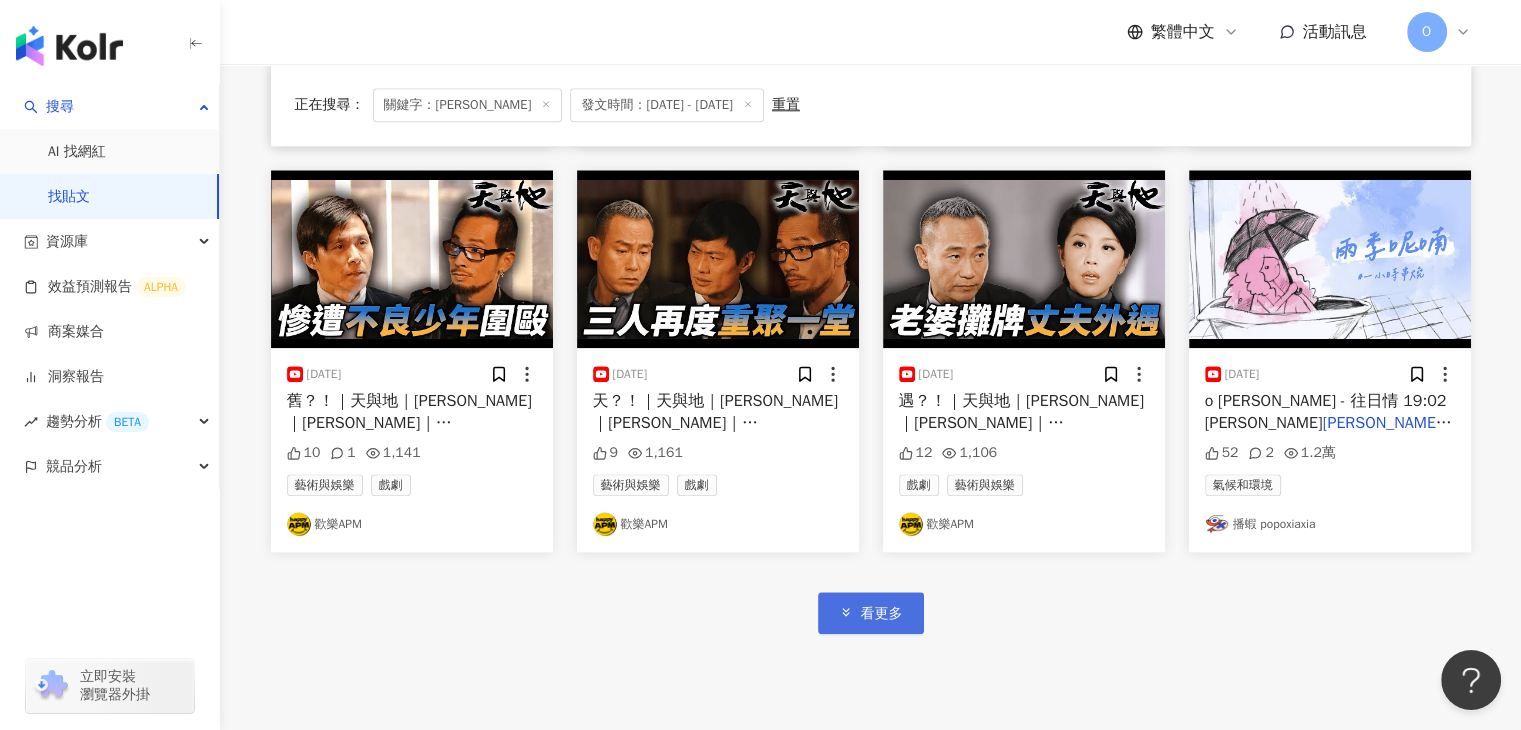 click 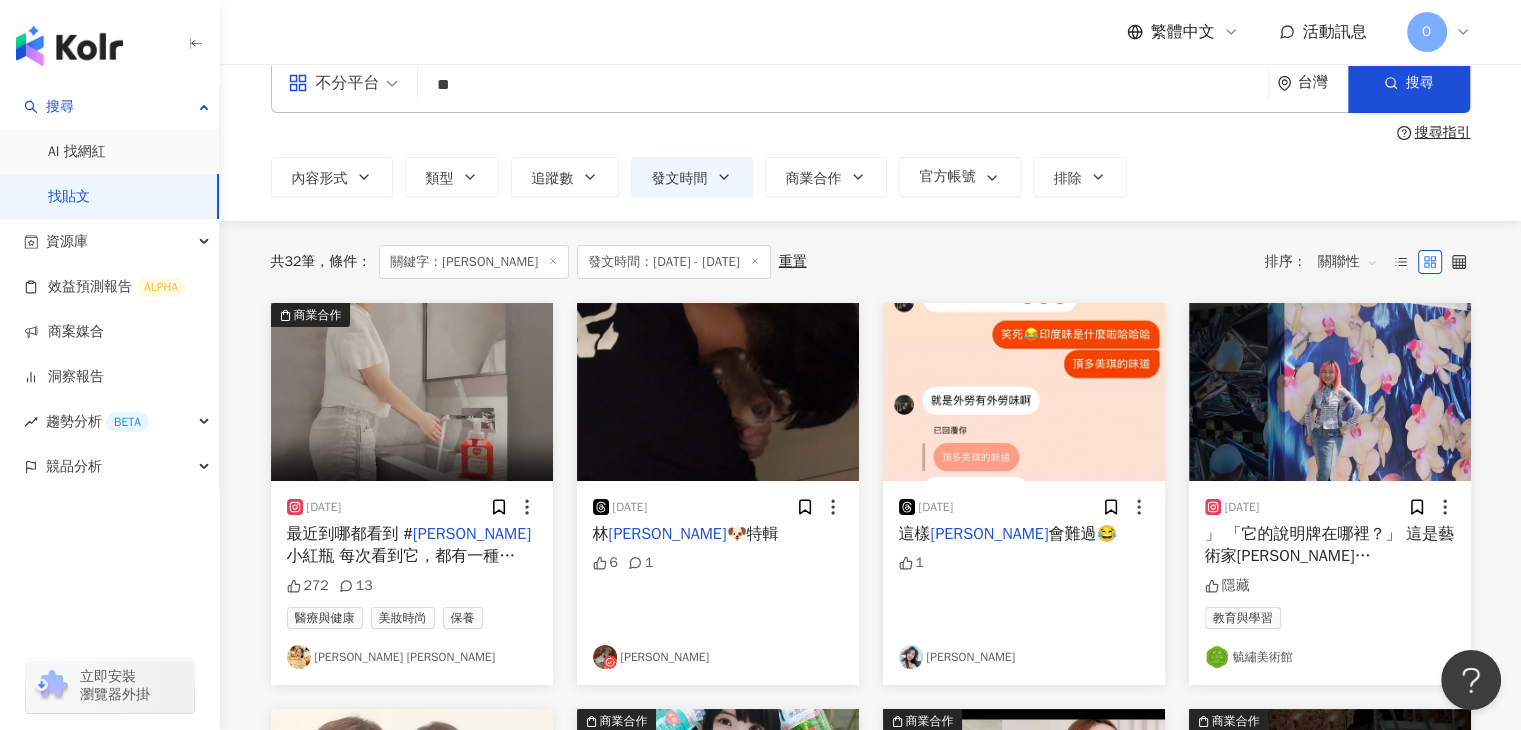scroll, scrollTop: 0, scrollLeft: 0, axis: both 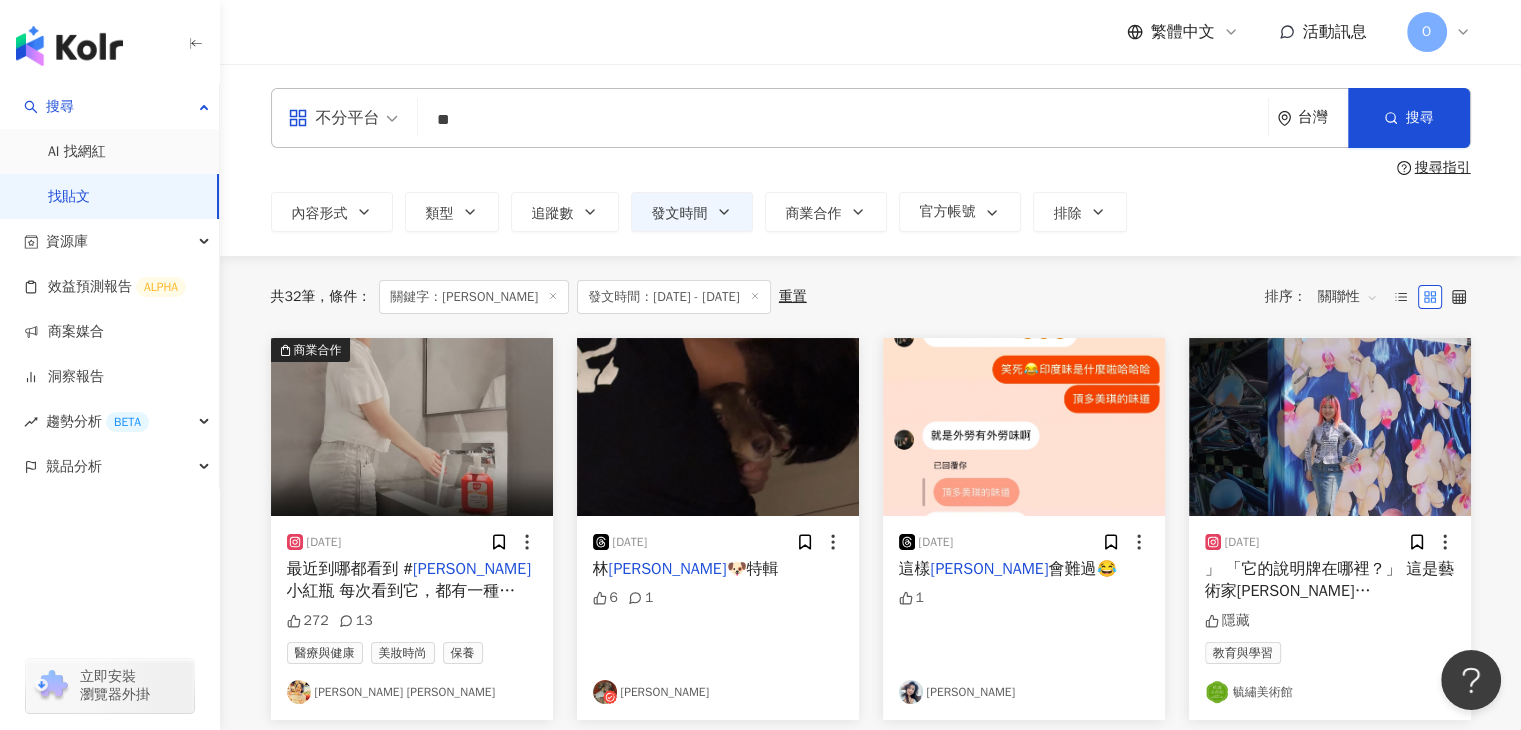 click on "**" at bounding box center (843, 119) 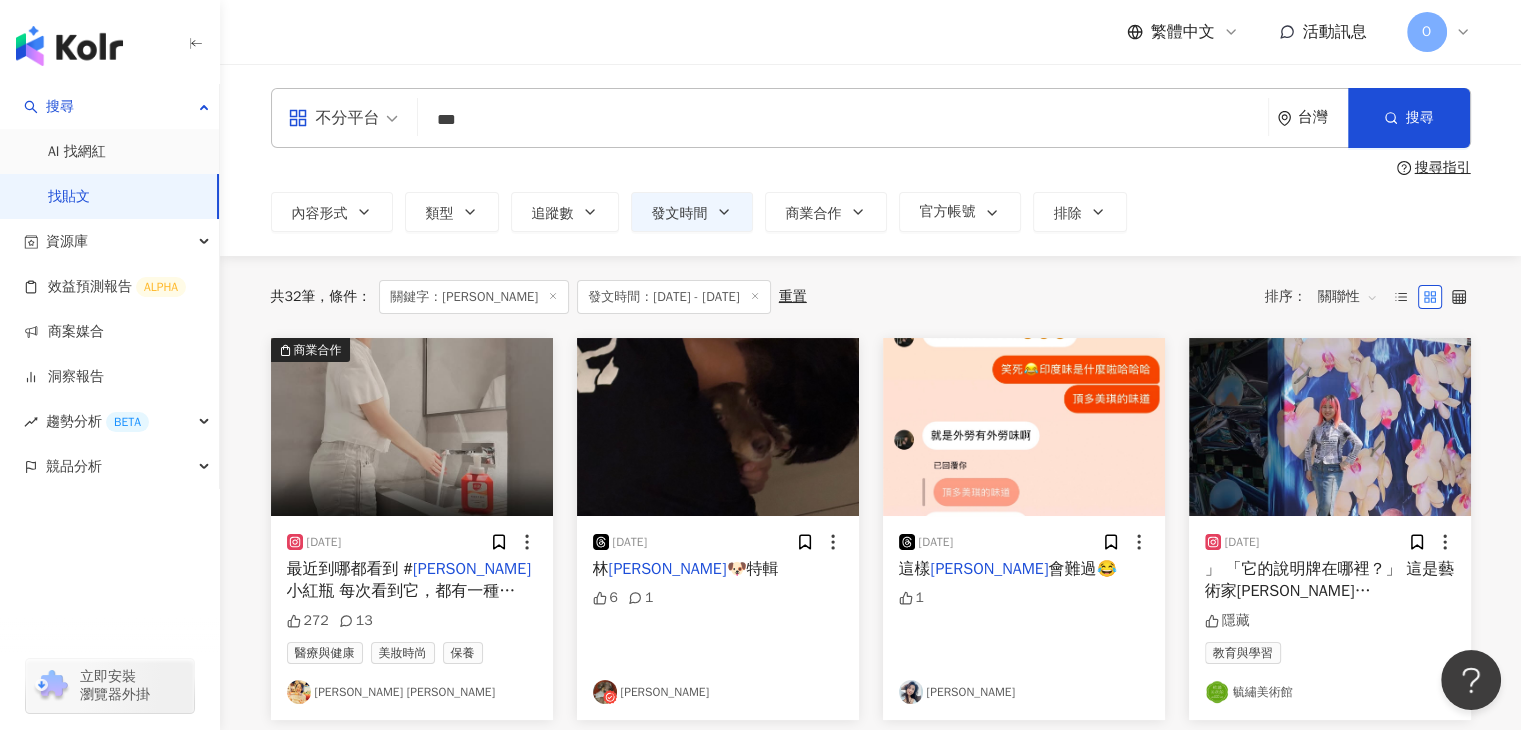 type on "***" 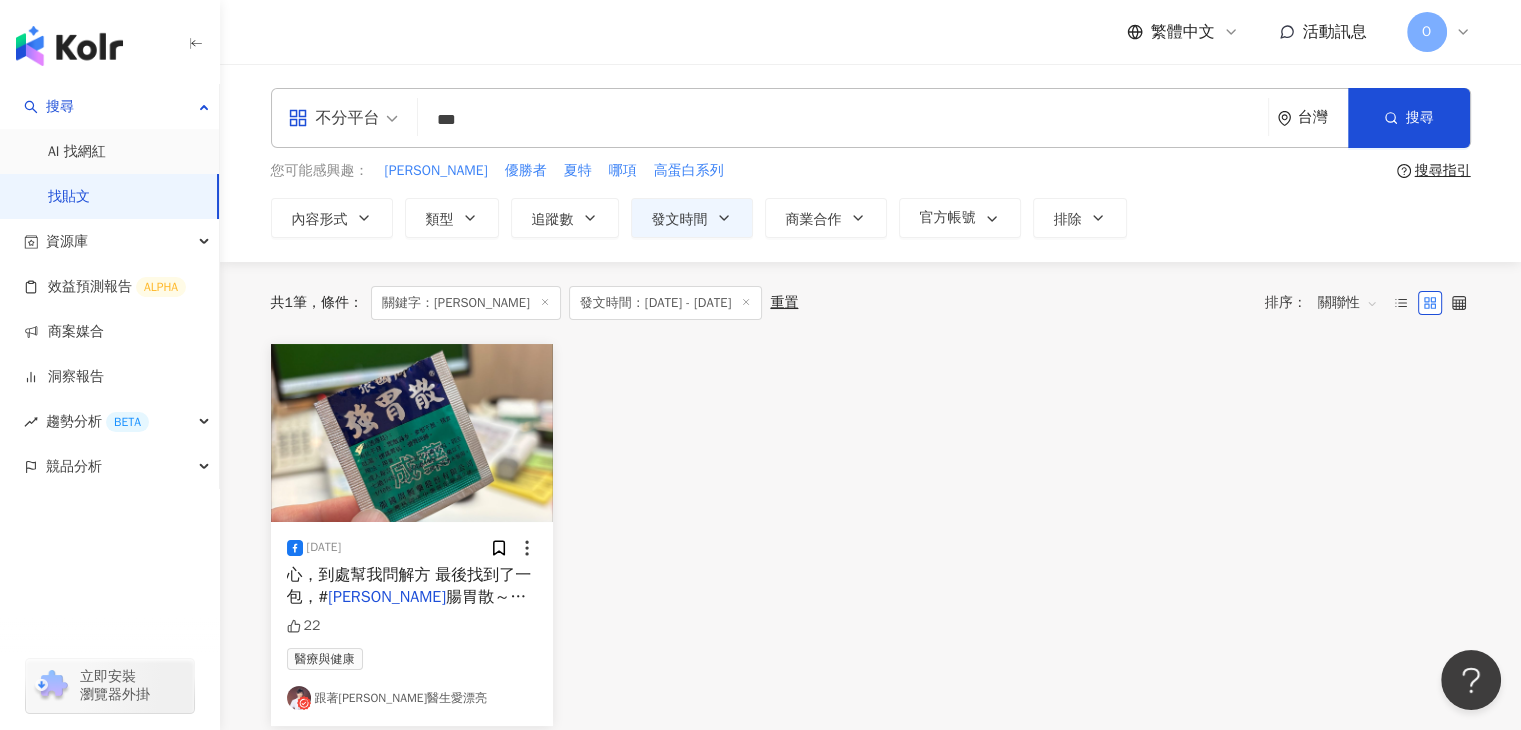 click at bounding box center (412, 433) 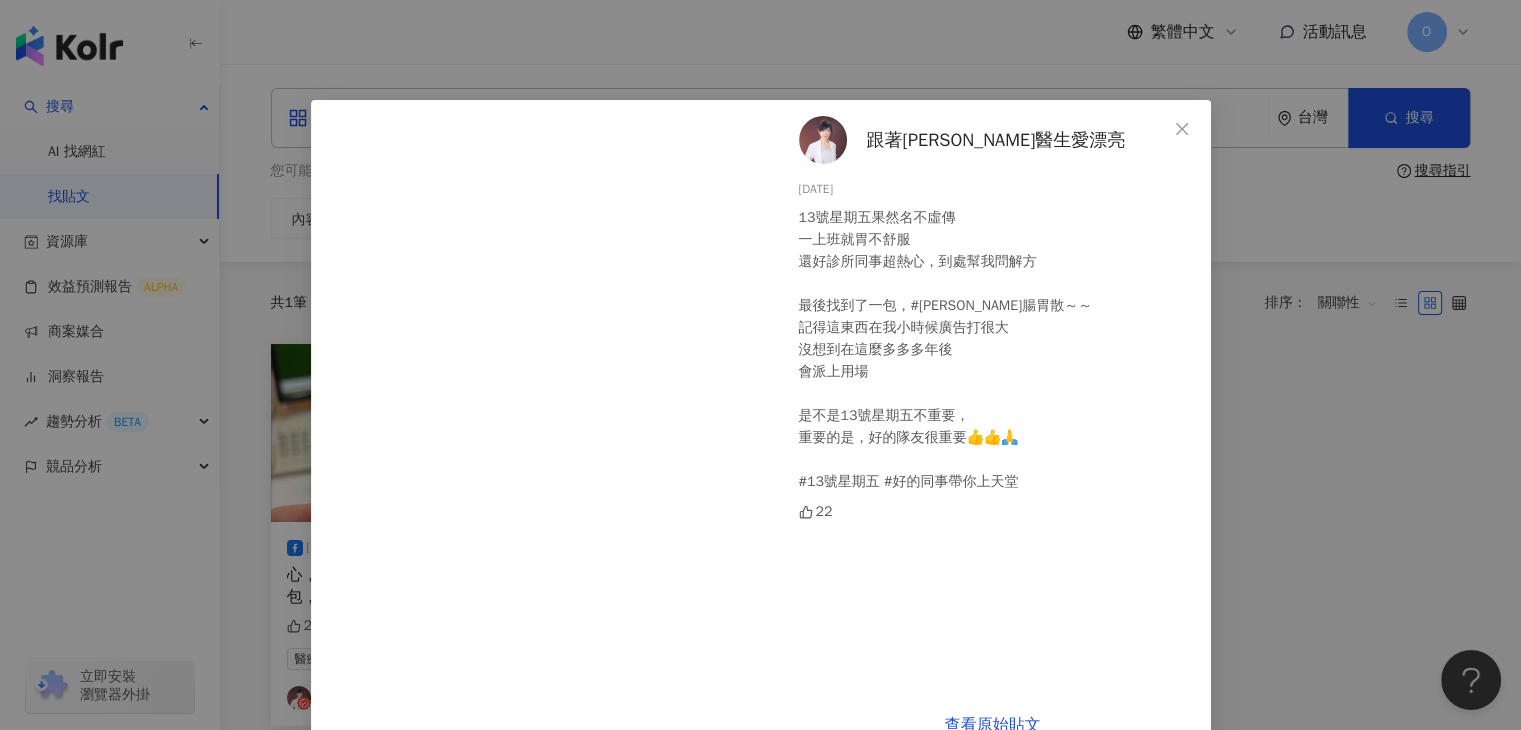 click on "跟著[PERSON_NAME]醫生愛漂亮 [DATE] 13號星期五果然名不虛傳
一上班就胃不舒服
還好診所同事超熱心，到處幫我問解方
最後找到了一包，#[PERSON_NAME]腸胃散～～
記得這東西在我小時候廣告打很大
沒想到在這麼多多多年後
會派上用場
是不是13號星期五不重要，
重要的是，好的隊友很重要👍👍🙏
#13號星期五 #好的同事帶你上天堂 22 查看原始貼文" at bounding box center [760, 365] 